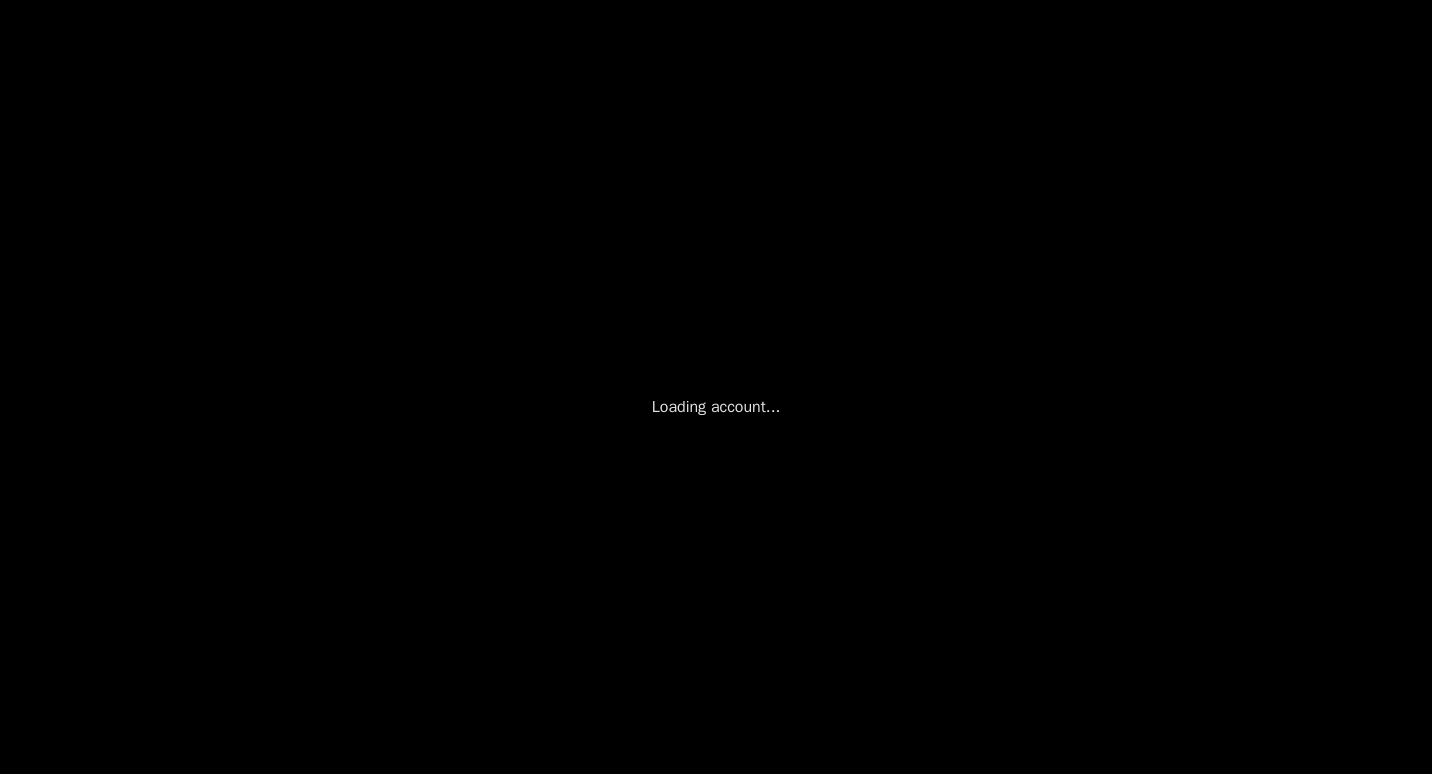 scroll, scrollTop: 0, scrollLeft: 0, axis: both 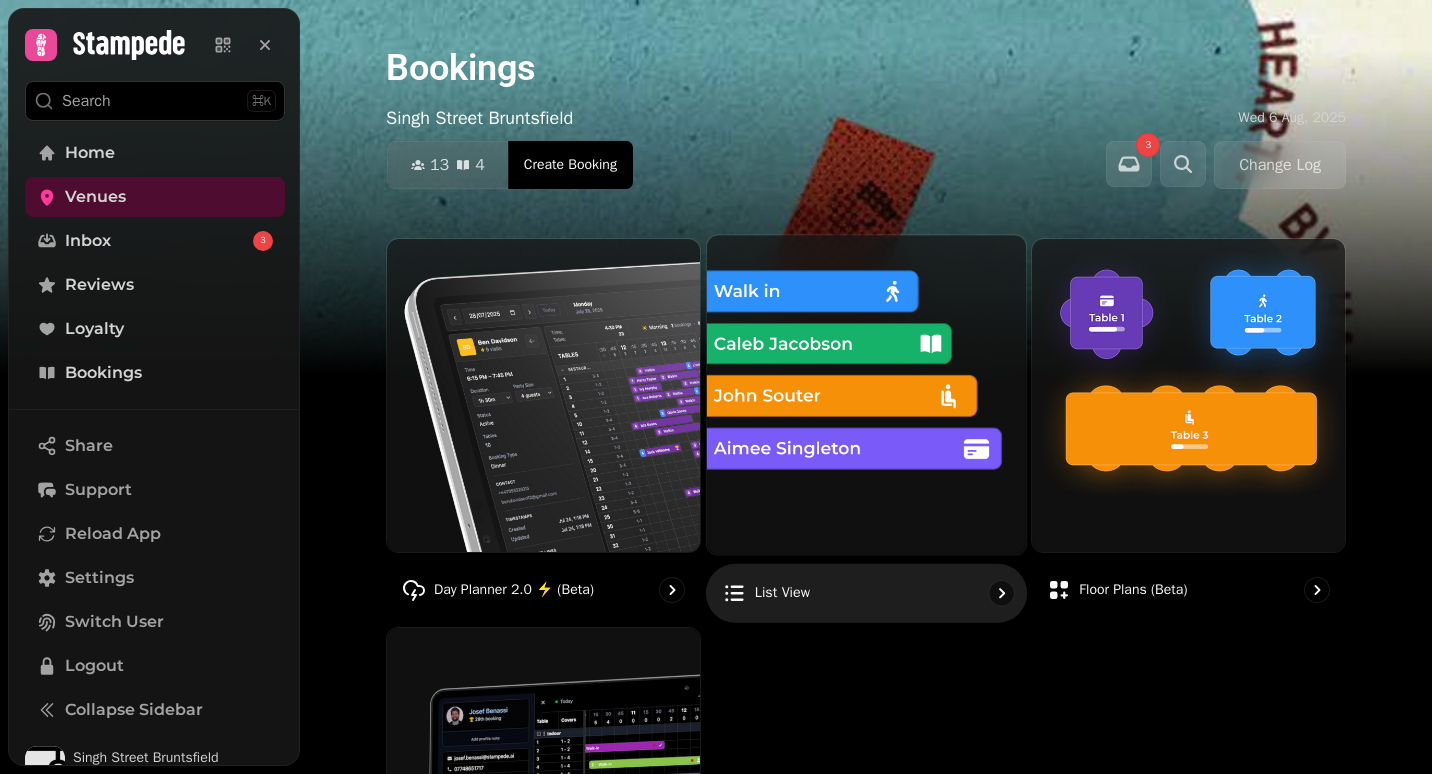 click at bounding box center [866, 394] 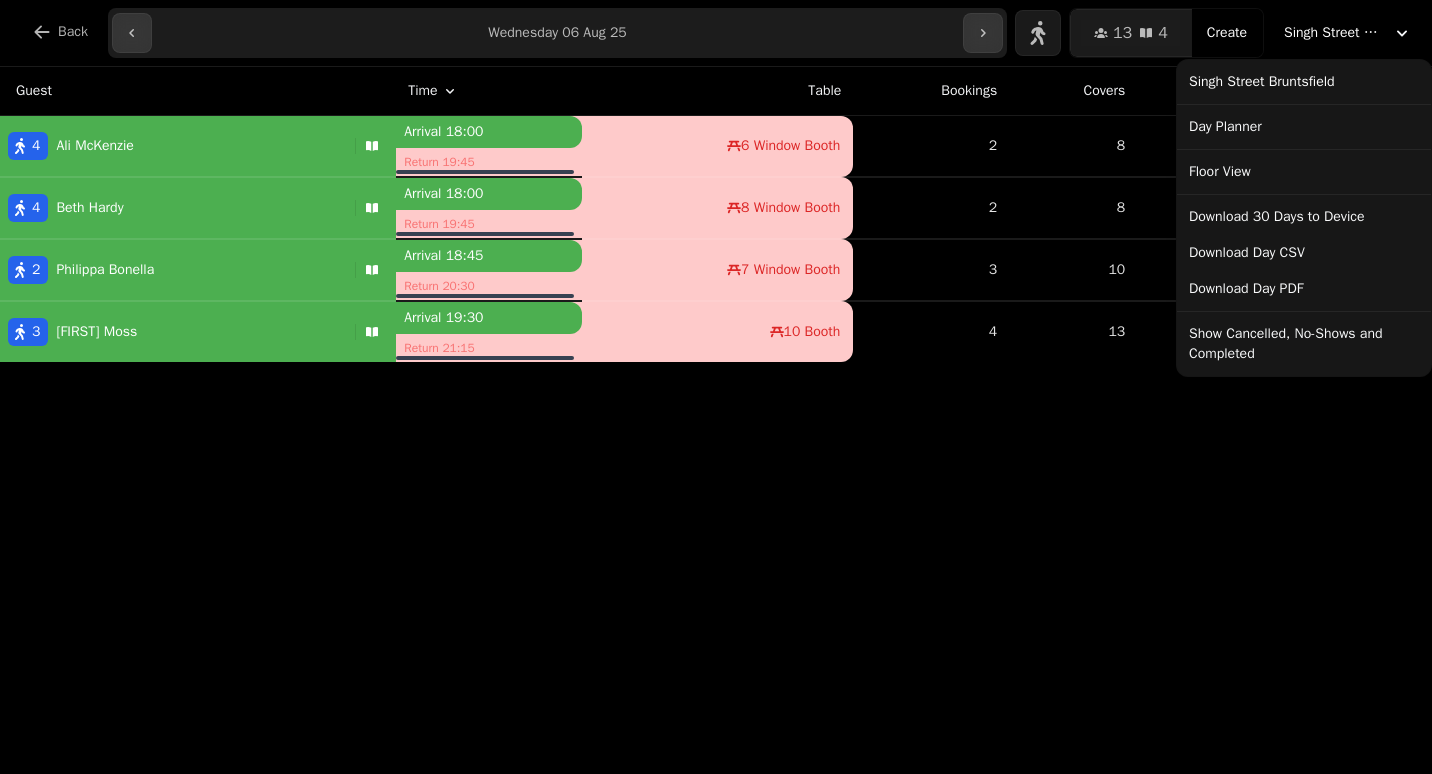 click on "Singh Street Bruntsfield" at bounding box center [1334, 33] 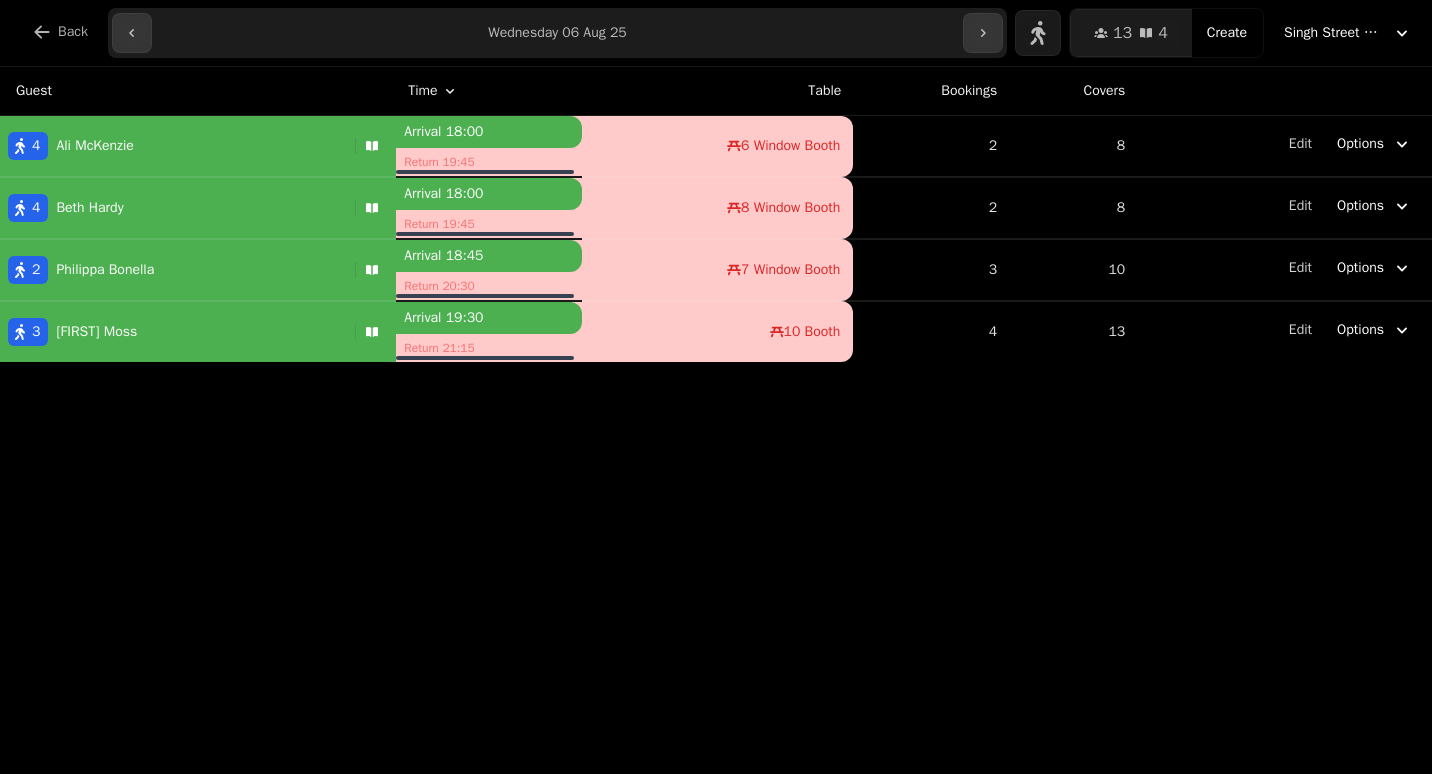 click on "Singh Street Bruntsfield" at bounding box center (1334, 33) 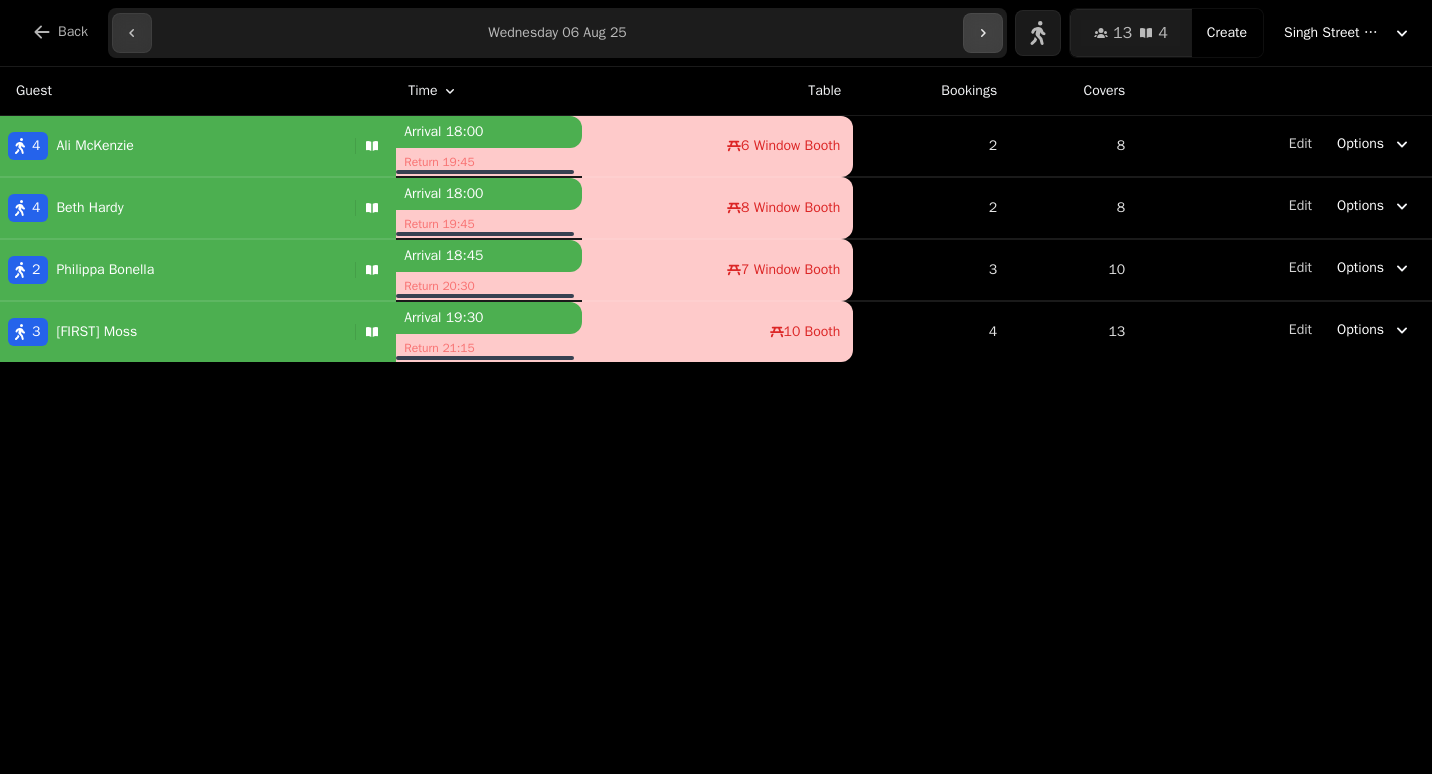 click at bounding box center (983, 33) 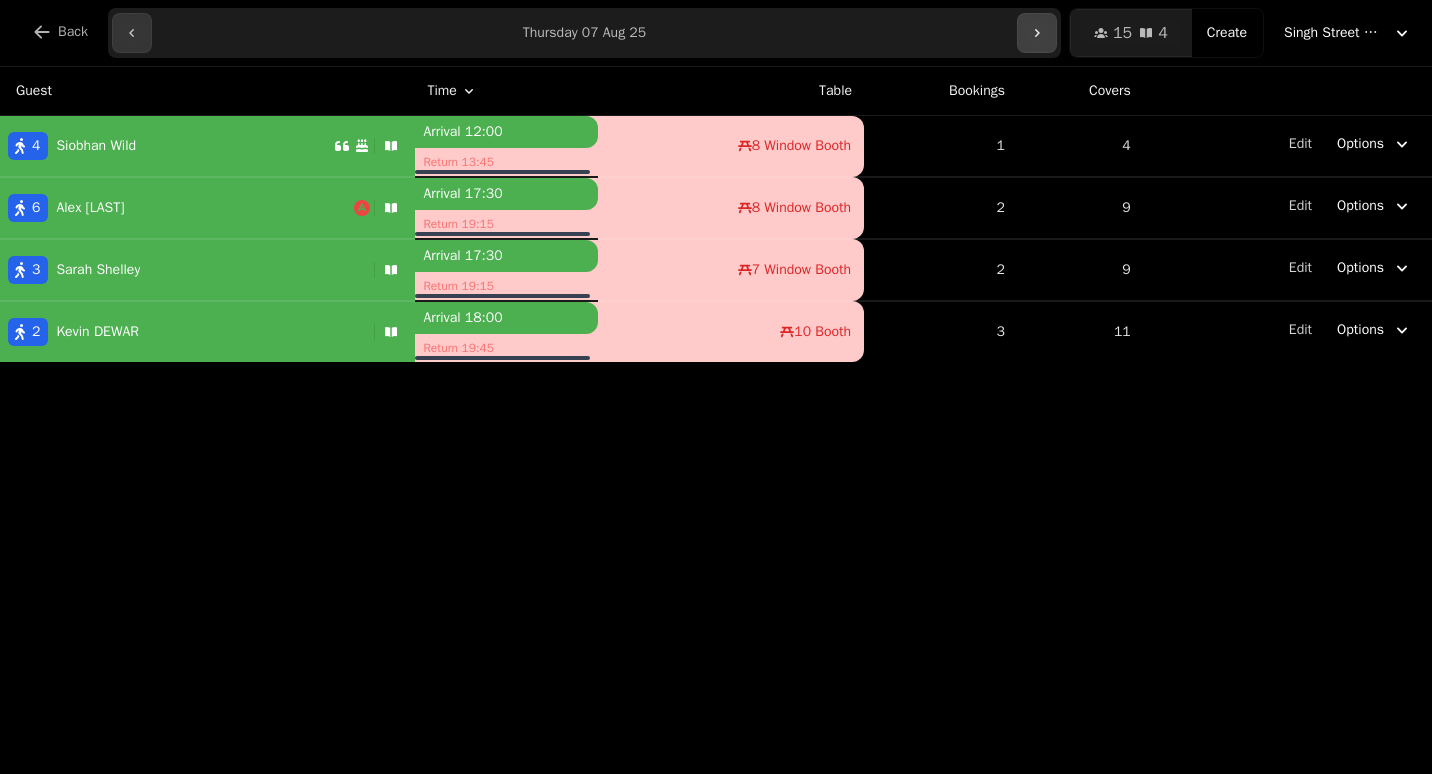 click 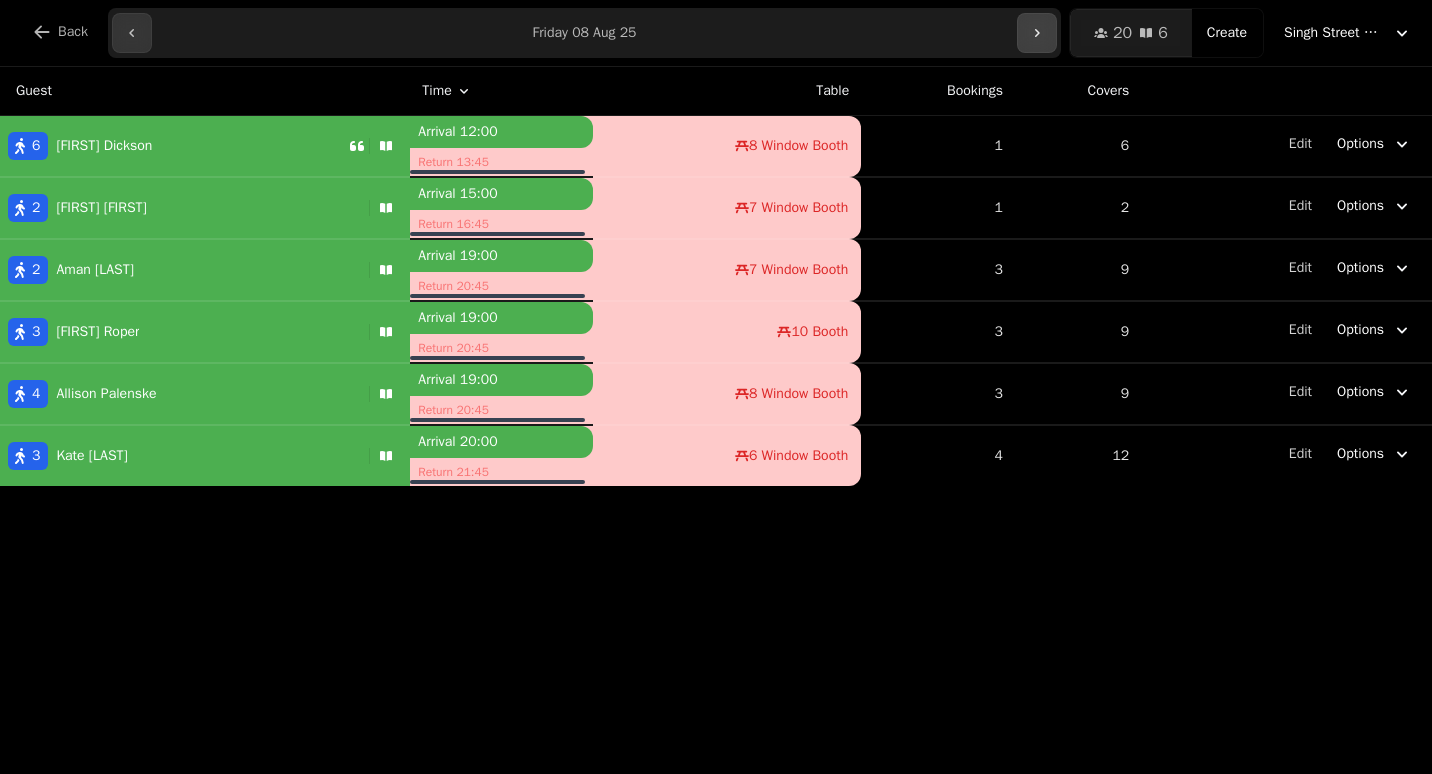 click 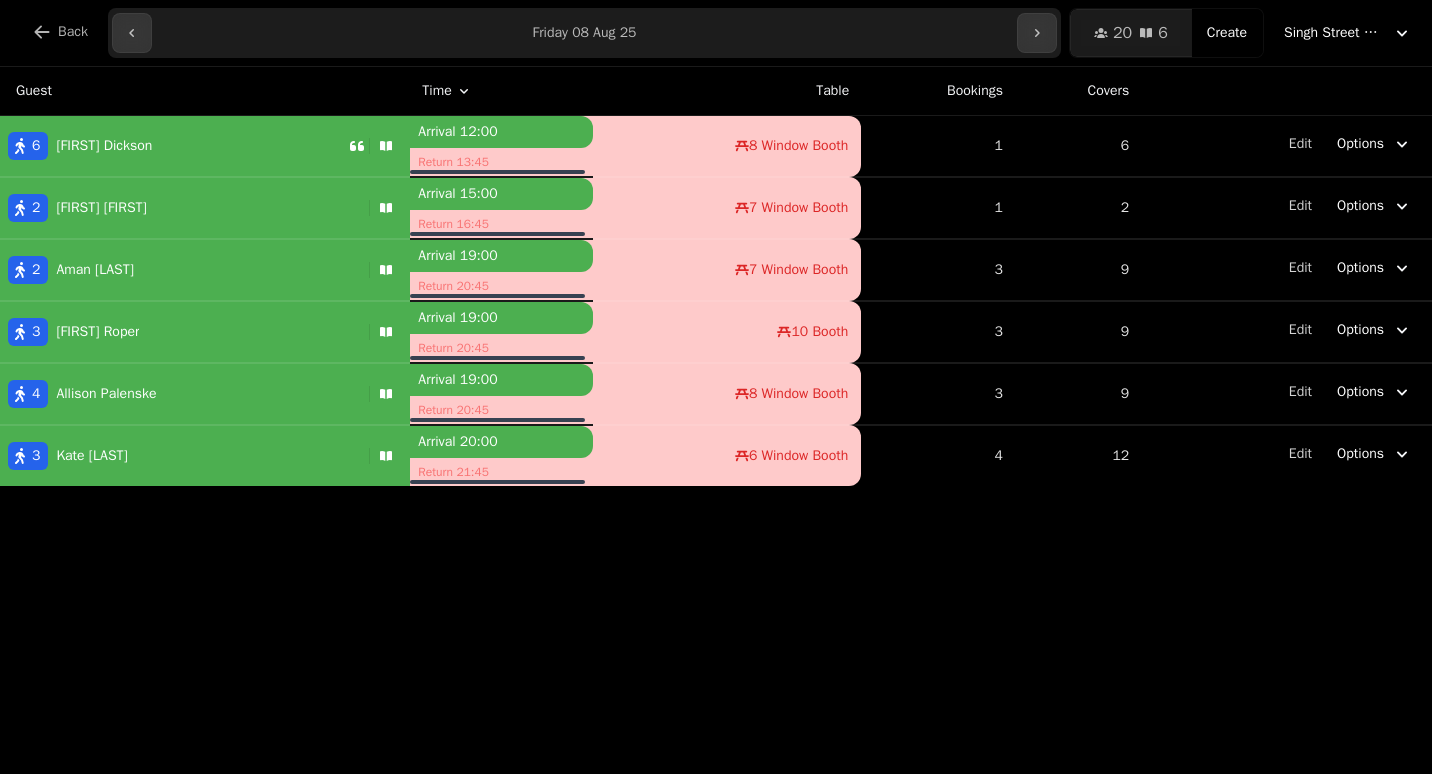 type on "**********" 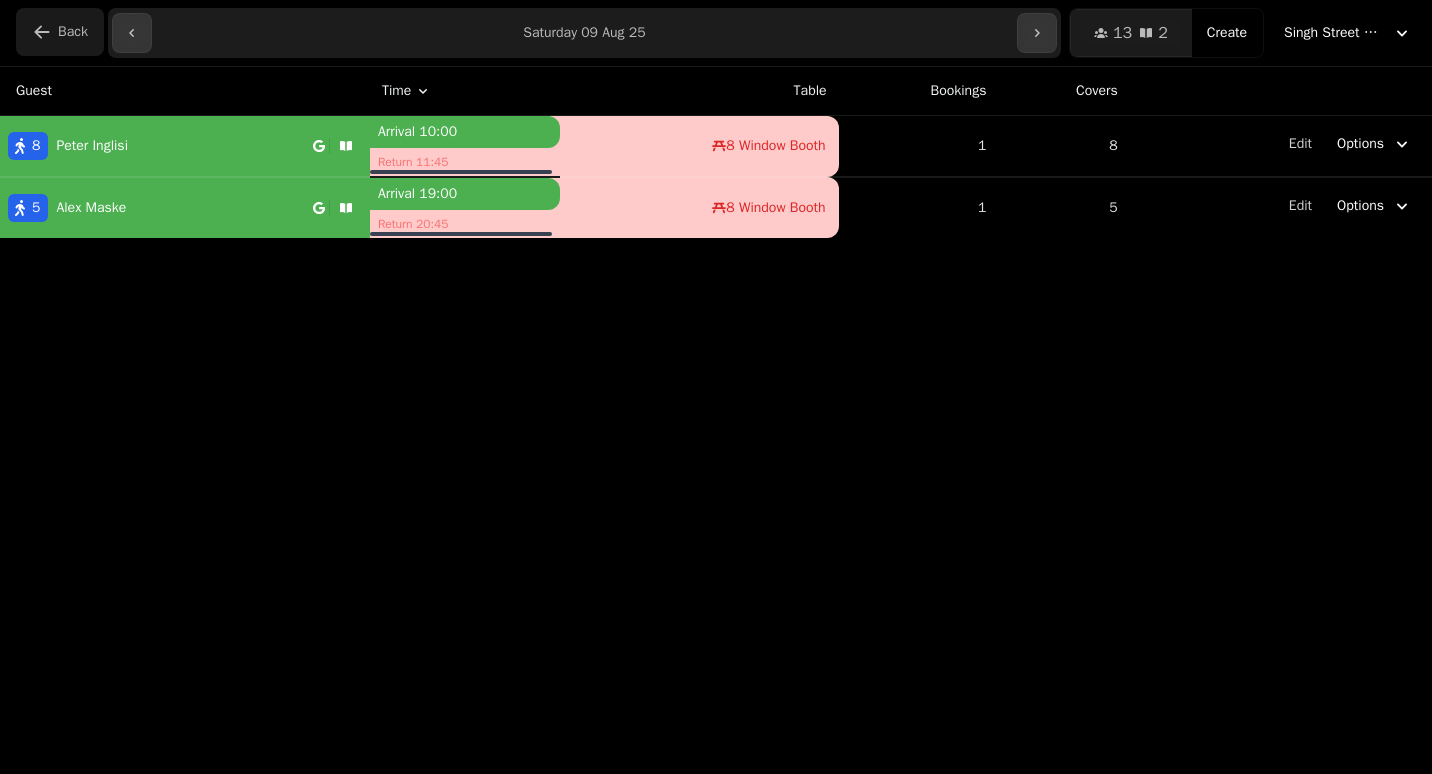 click 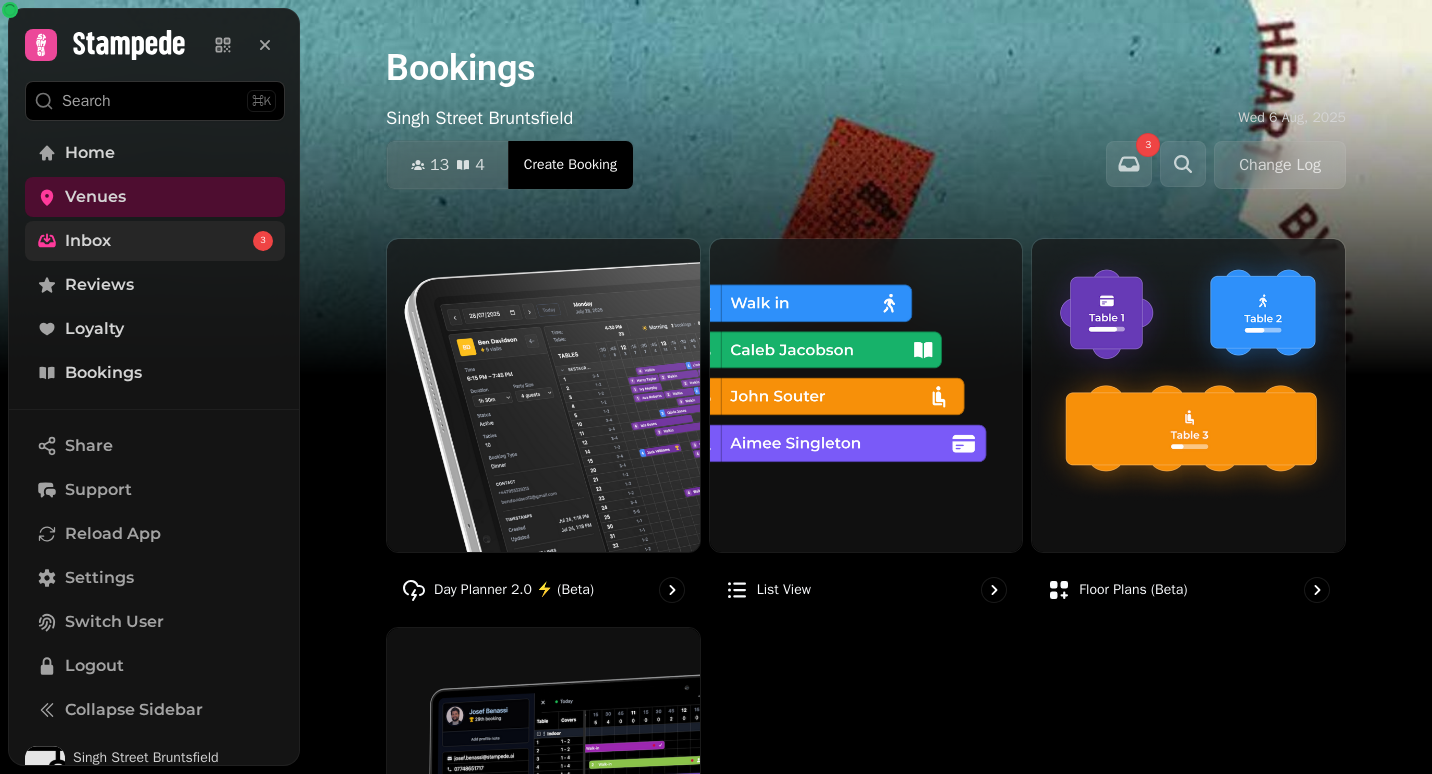 click on "Inbox 3" at bounding box center (155, 241) 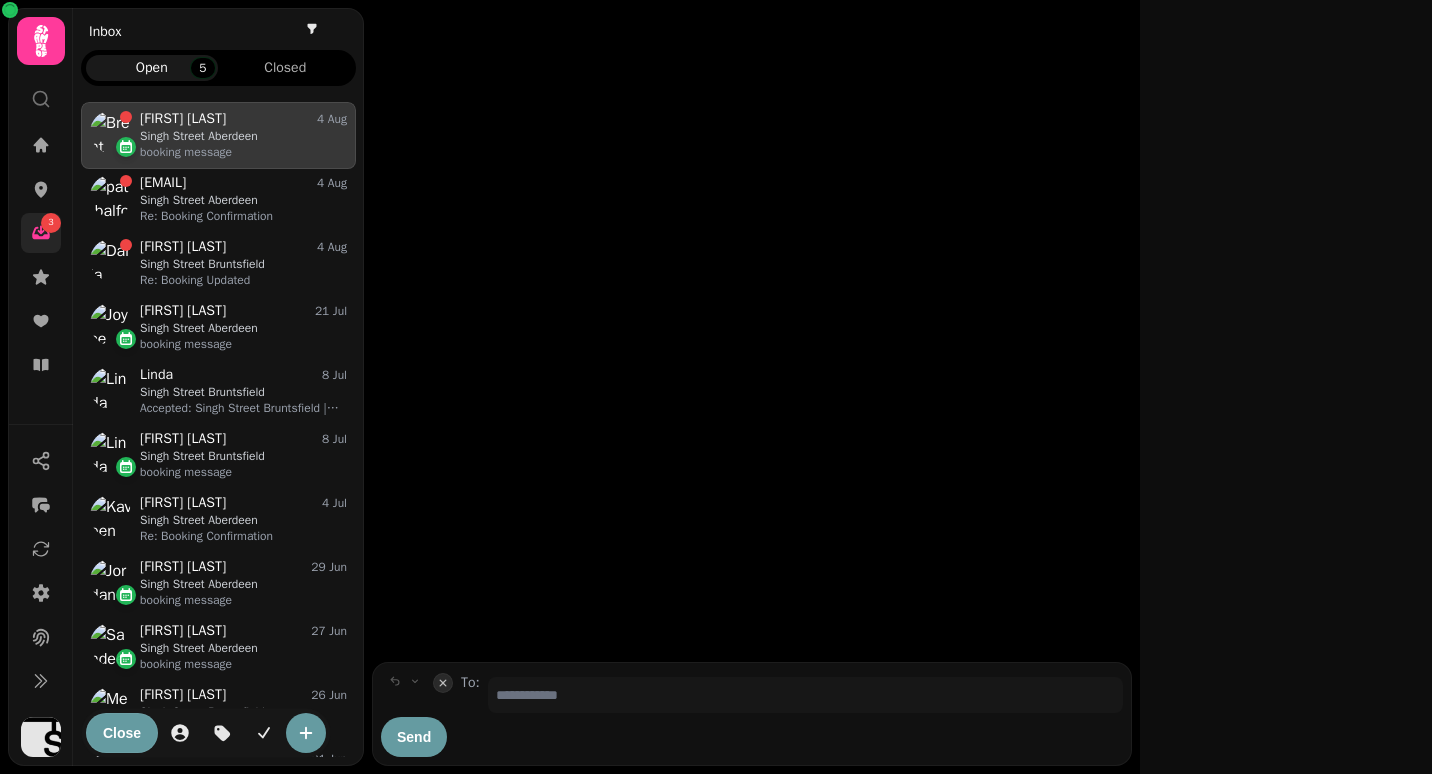 scroll, scrollTop: 16, scrollLeft: 16, axis: both 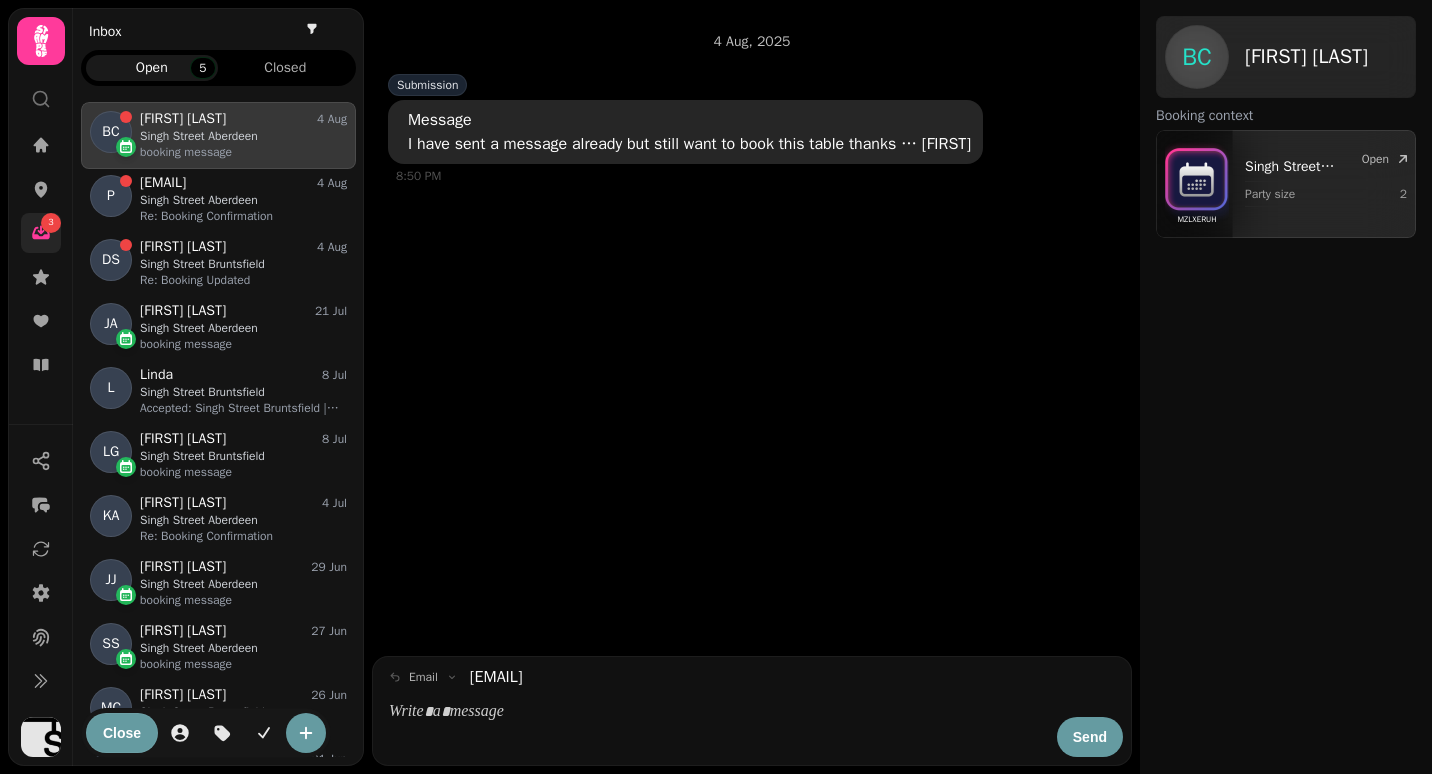 click on "DS [FIRST] [LAST] [DAY] [STREET] [CITY] Re: Booking Updated" at bounding box center [218, 263] 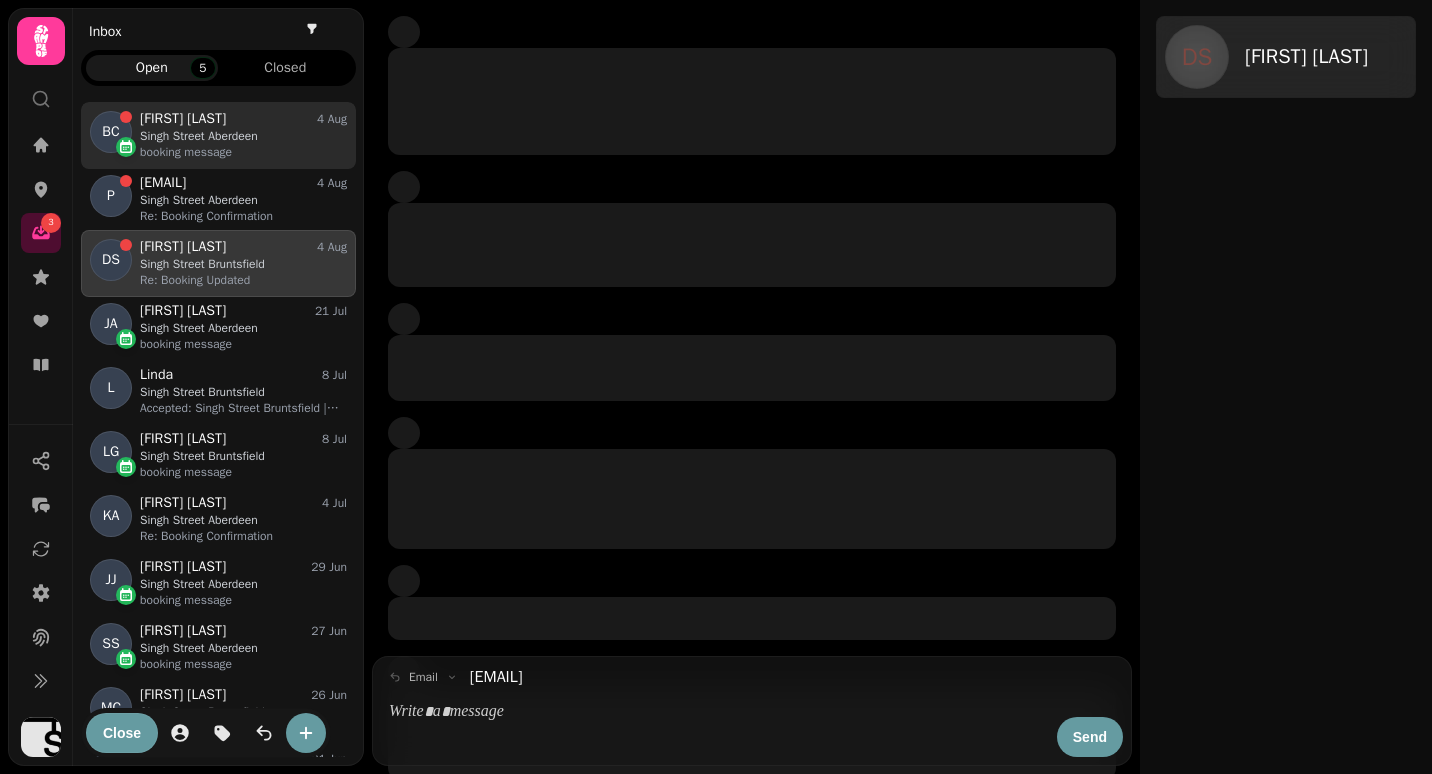 click on "Singh Street Aberdeen" at bounding box center [243, 136] 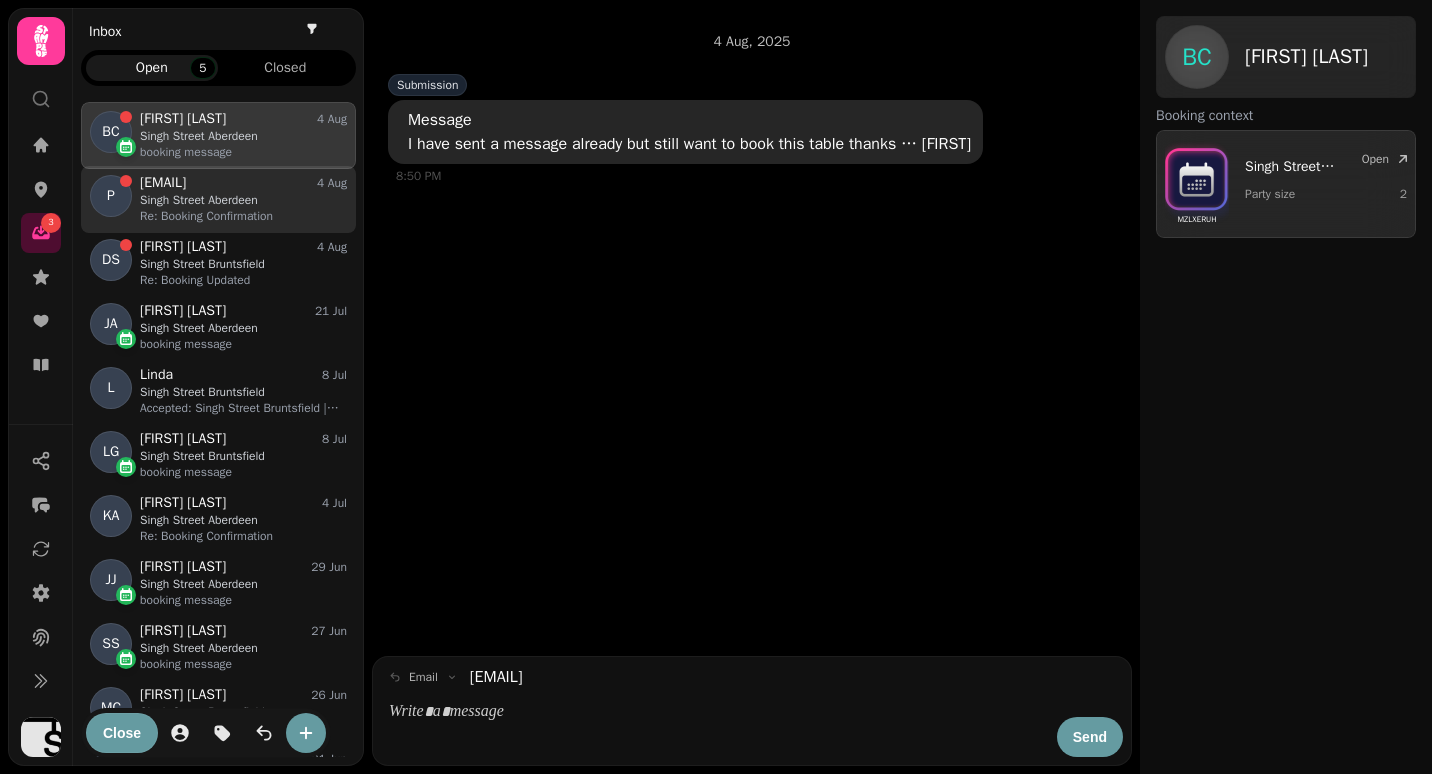 click on "[EMAIL] [DAY]" at bounding box center (243, 183) 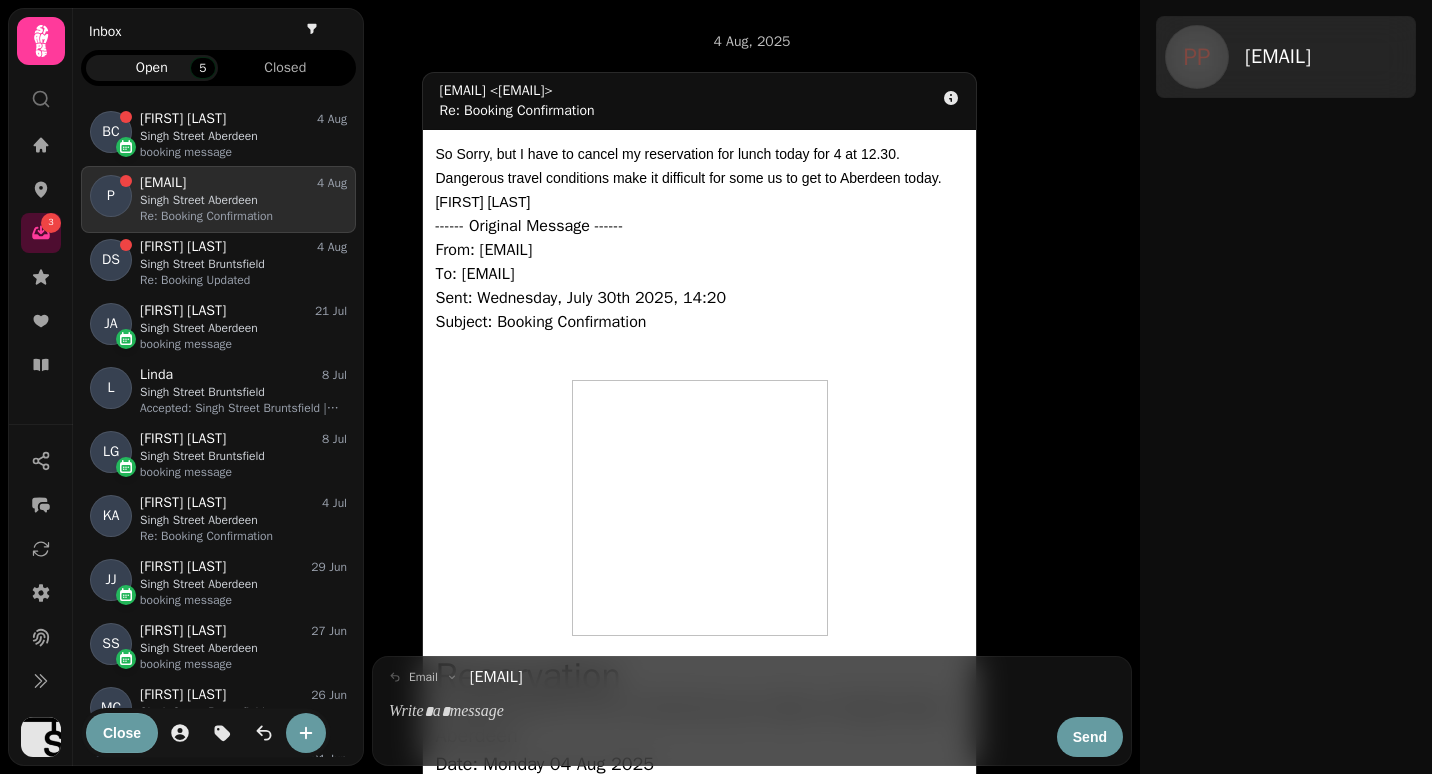 click on "[EMAIL] [DAY] [STREET] [CITY] Re: Booking Confirmation" at bounding box center (239, 199) 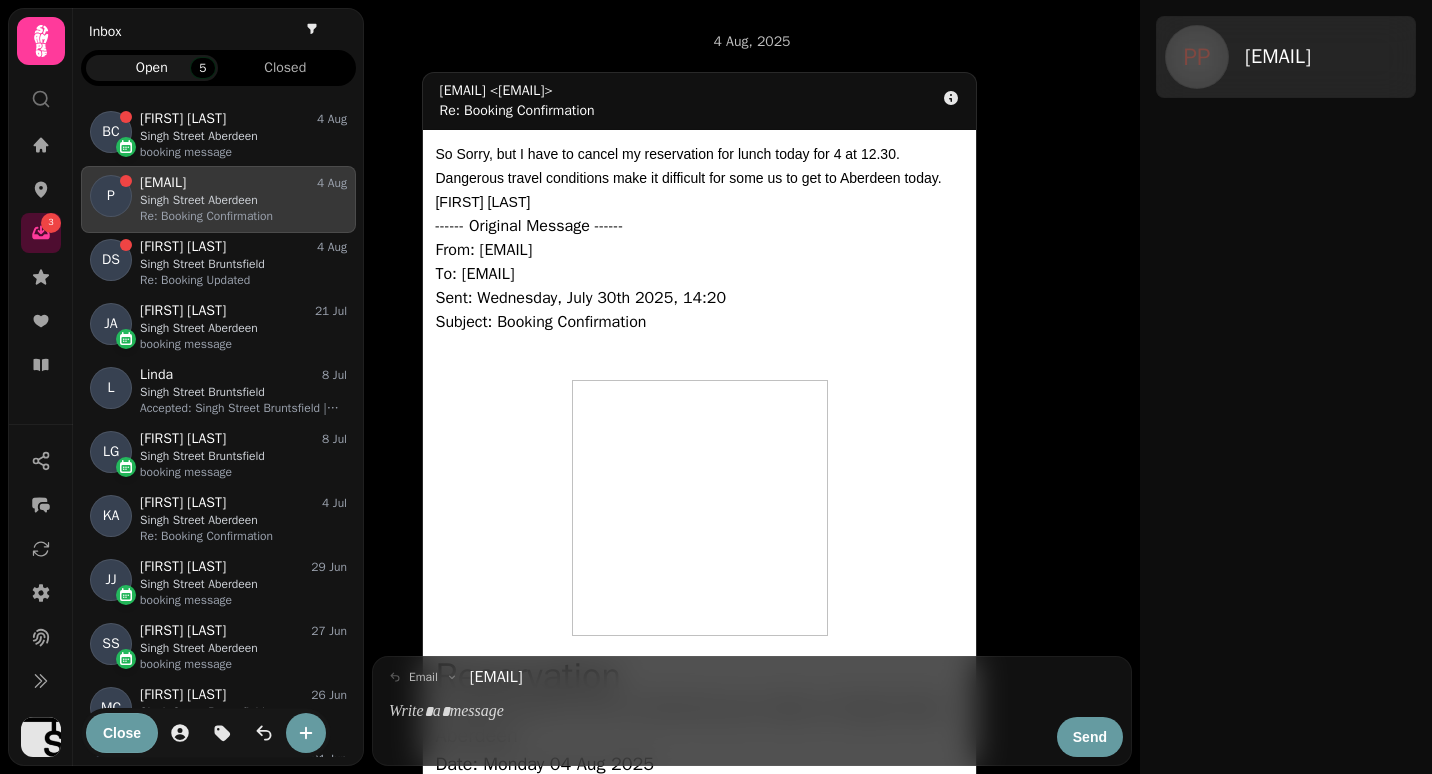 click on "[EMAIL] [DAY] [STREET] [CITY] Re: Booking Confirmation" at bounding box center (699, 101) 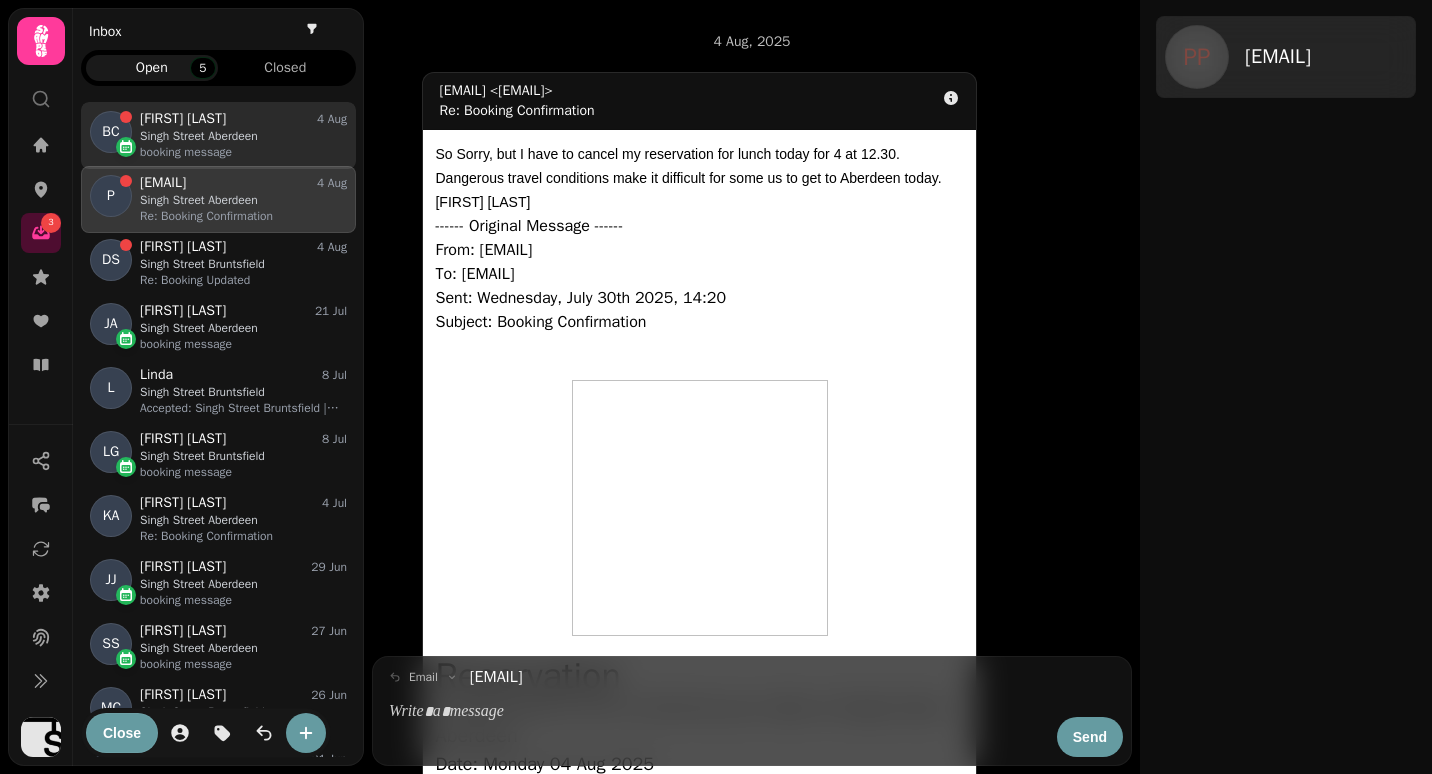 click on "Singh Street Aberdeen" at bounding box center [243, 136] 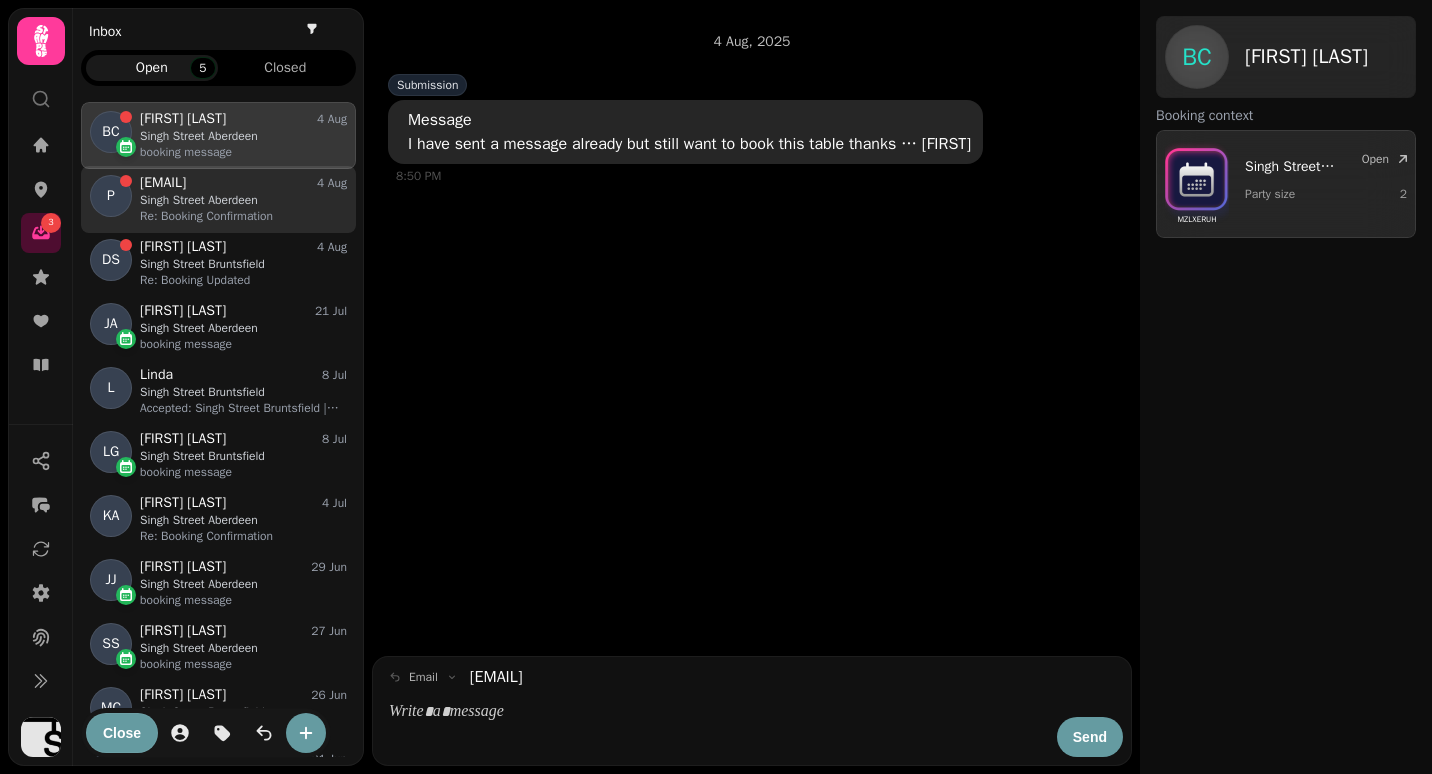 click on "Singh Street Aberdeen" at bounding box center [243, 200] 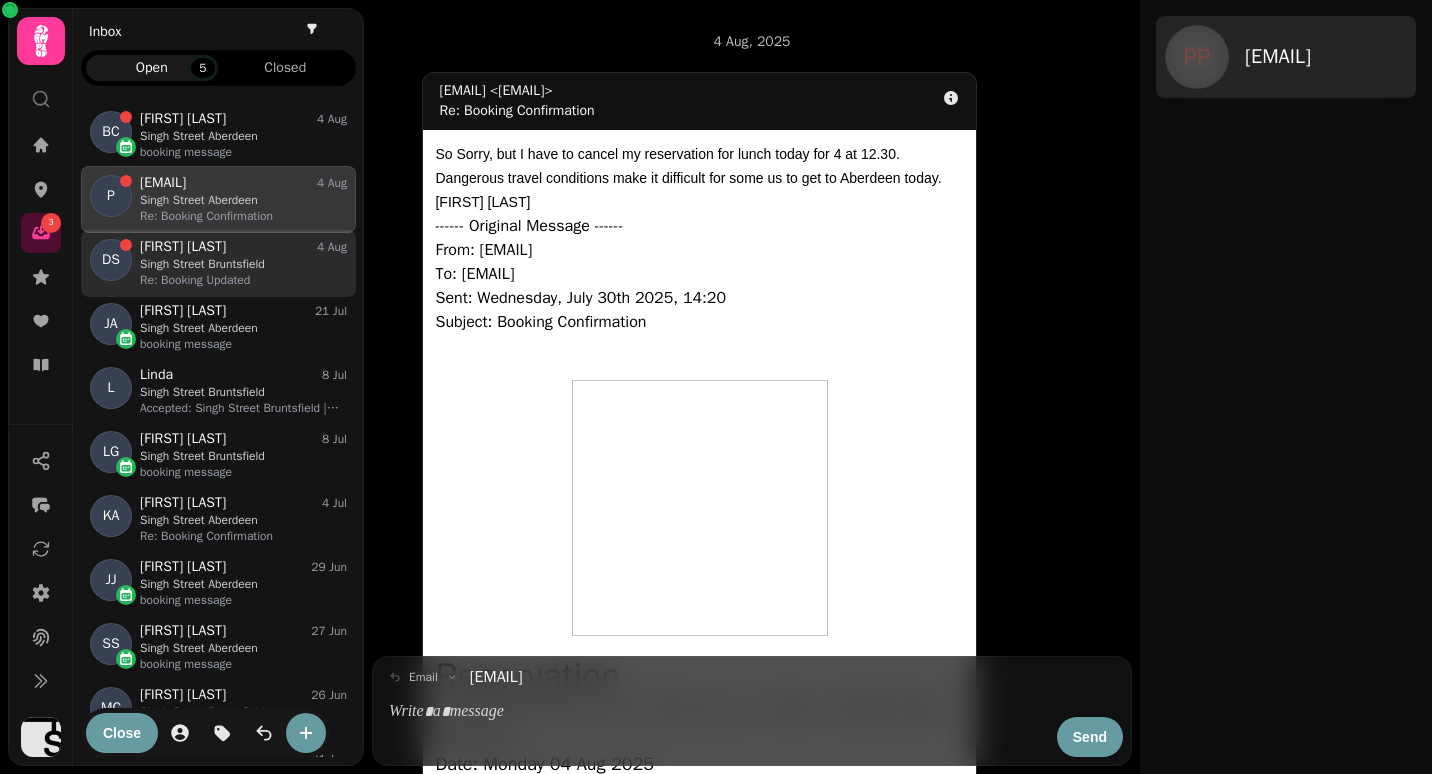 click on "[FIRST] [LAST]" at bounding box center (183, 247) 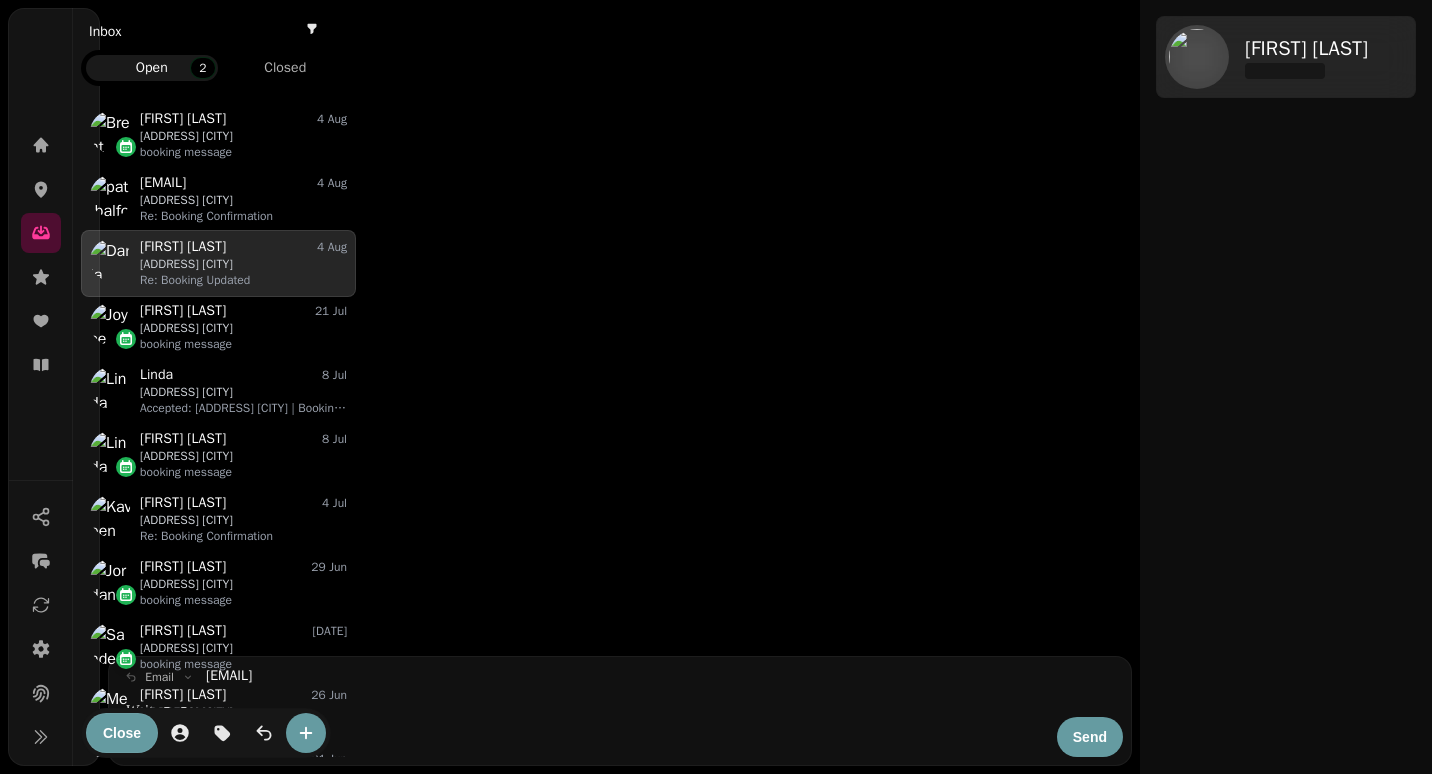 scroll, scrollTop: 0, scrollLeft: 0, axis: both 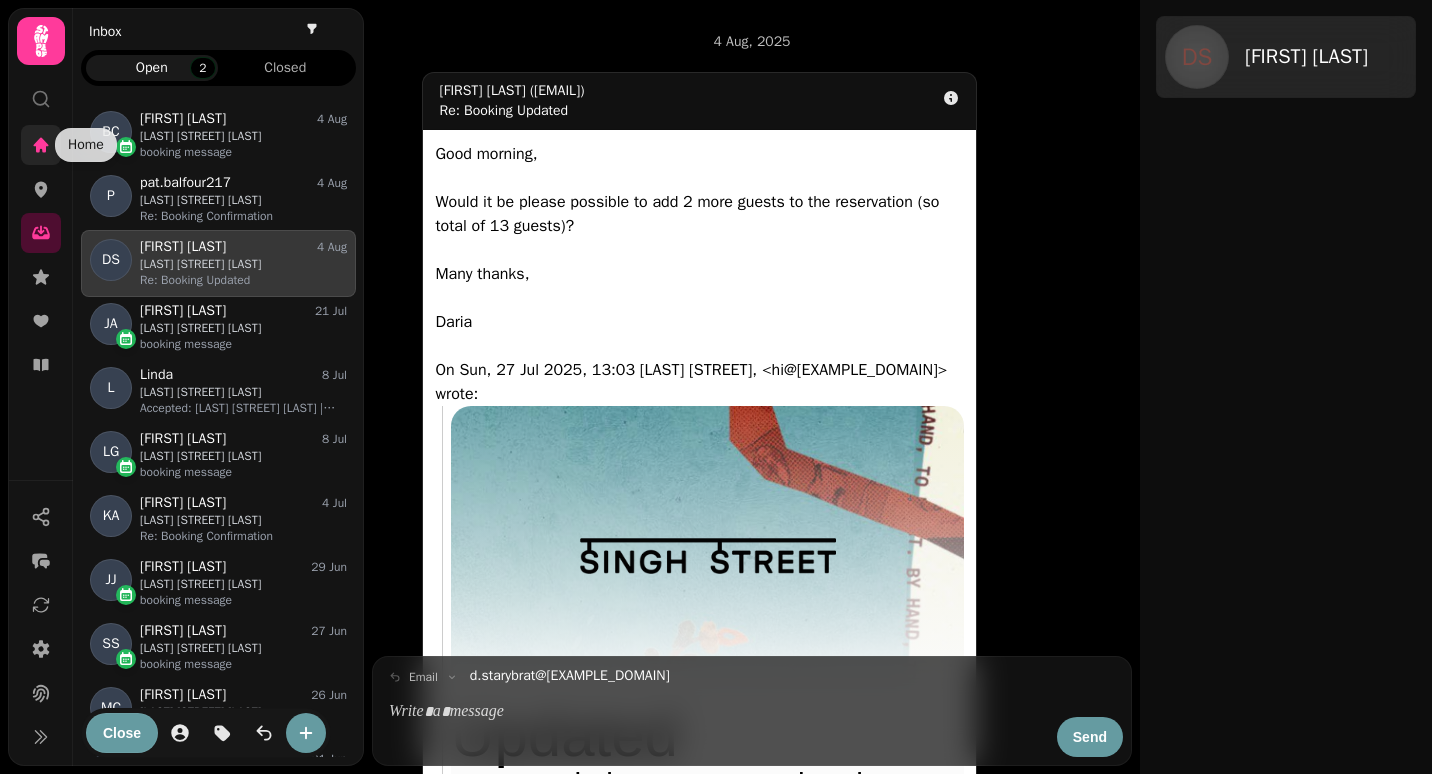click 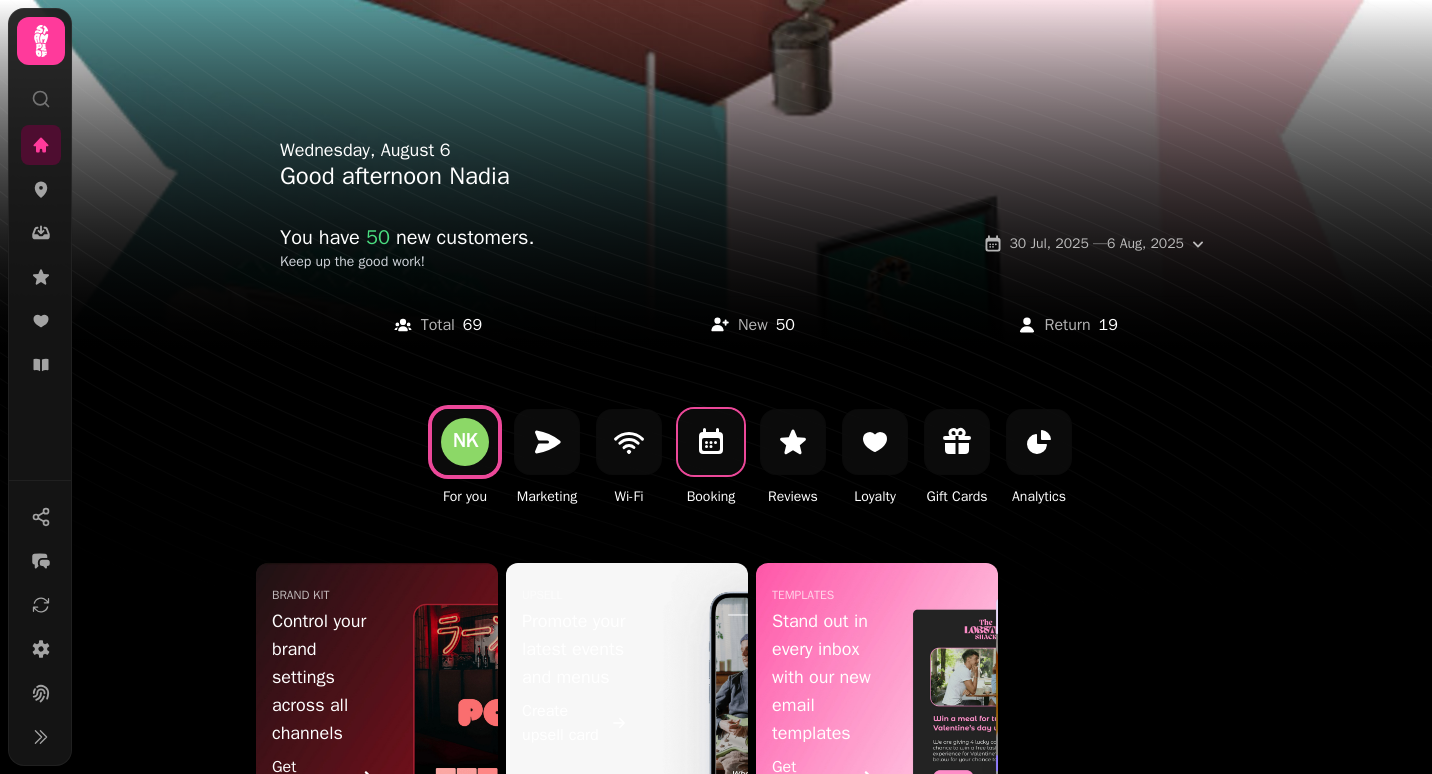 click 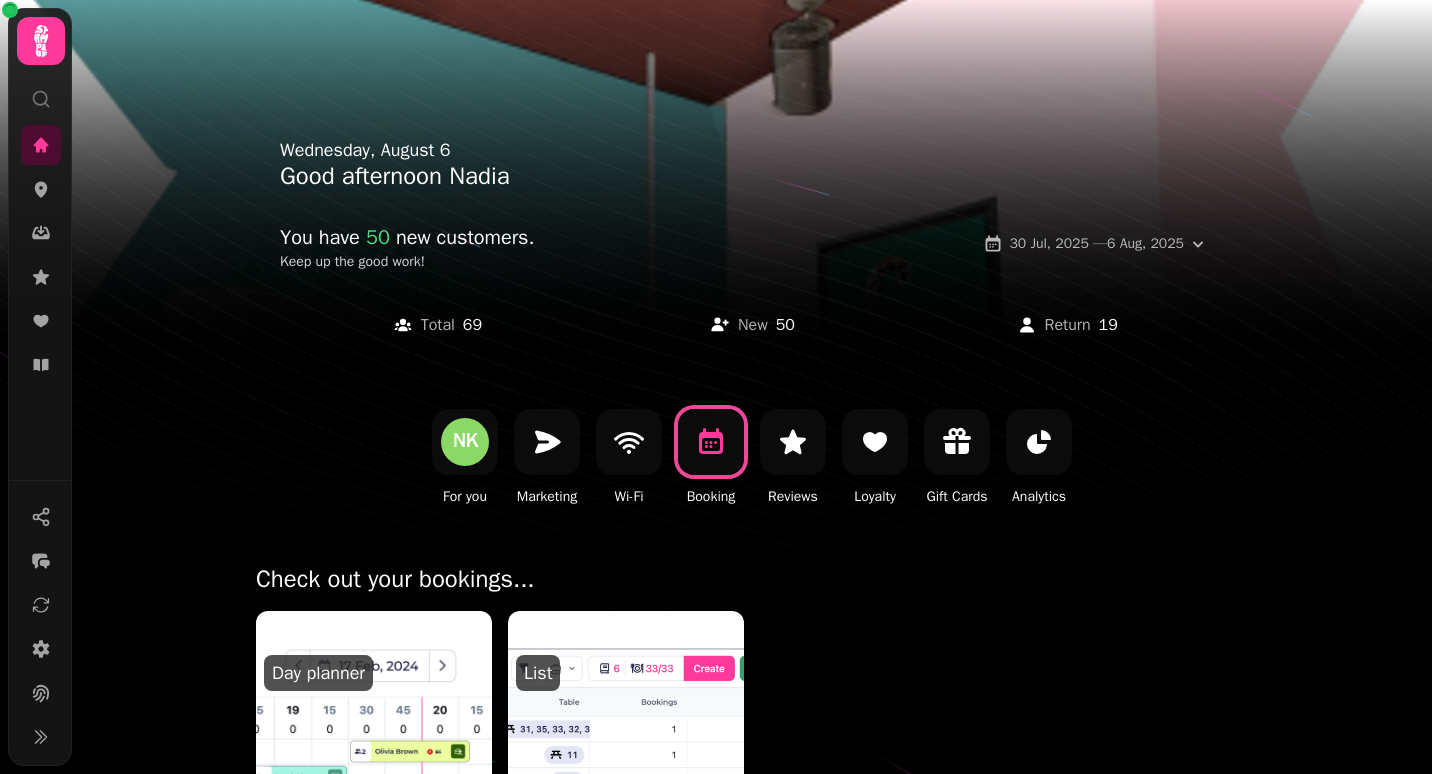 click at bounding box center (626, 731) 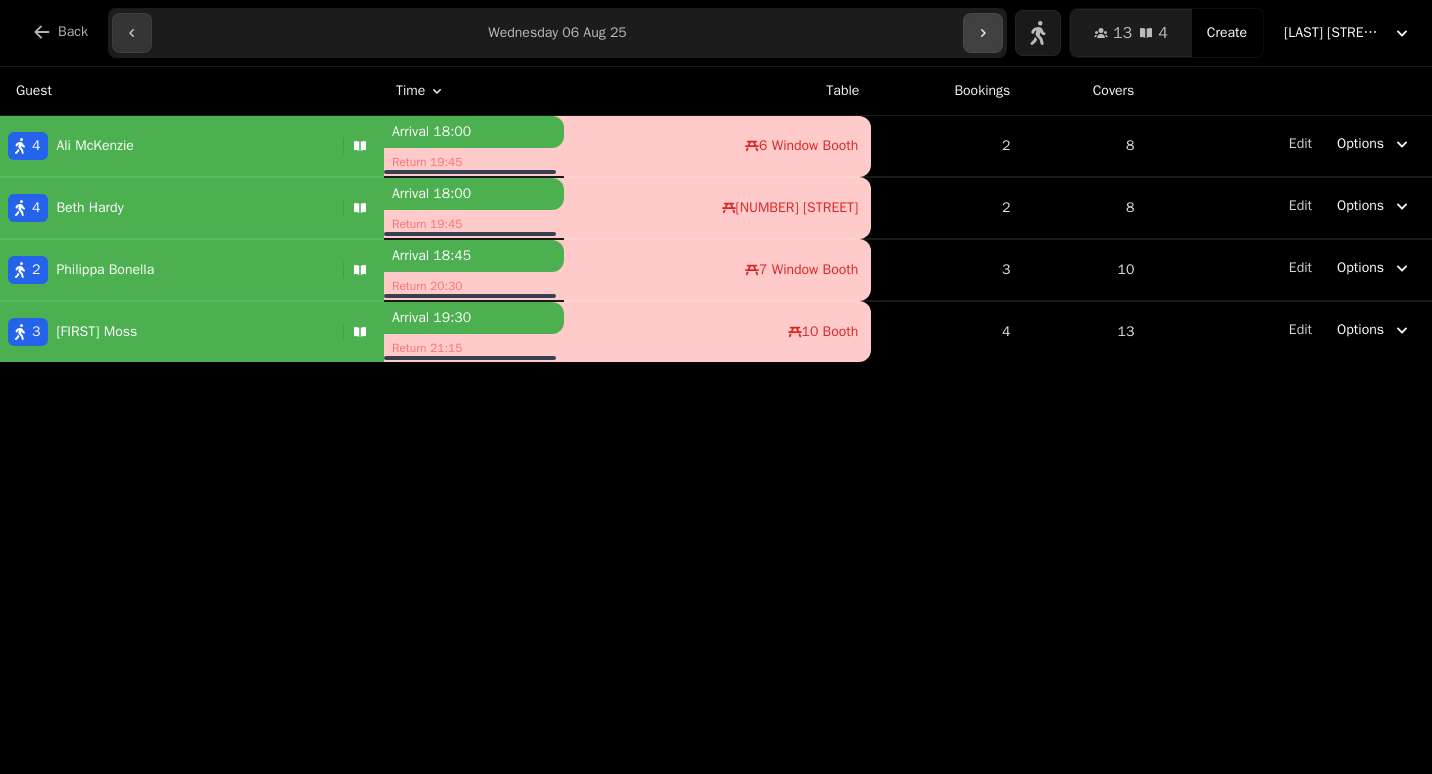 click 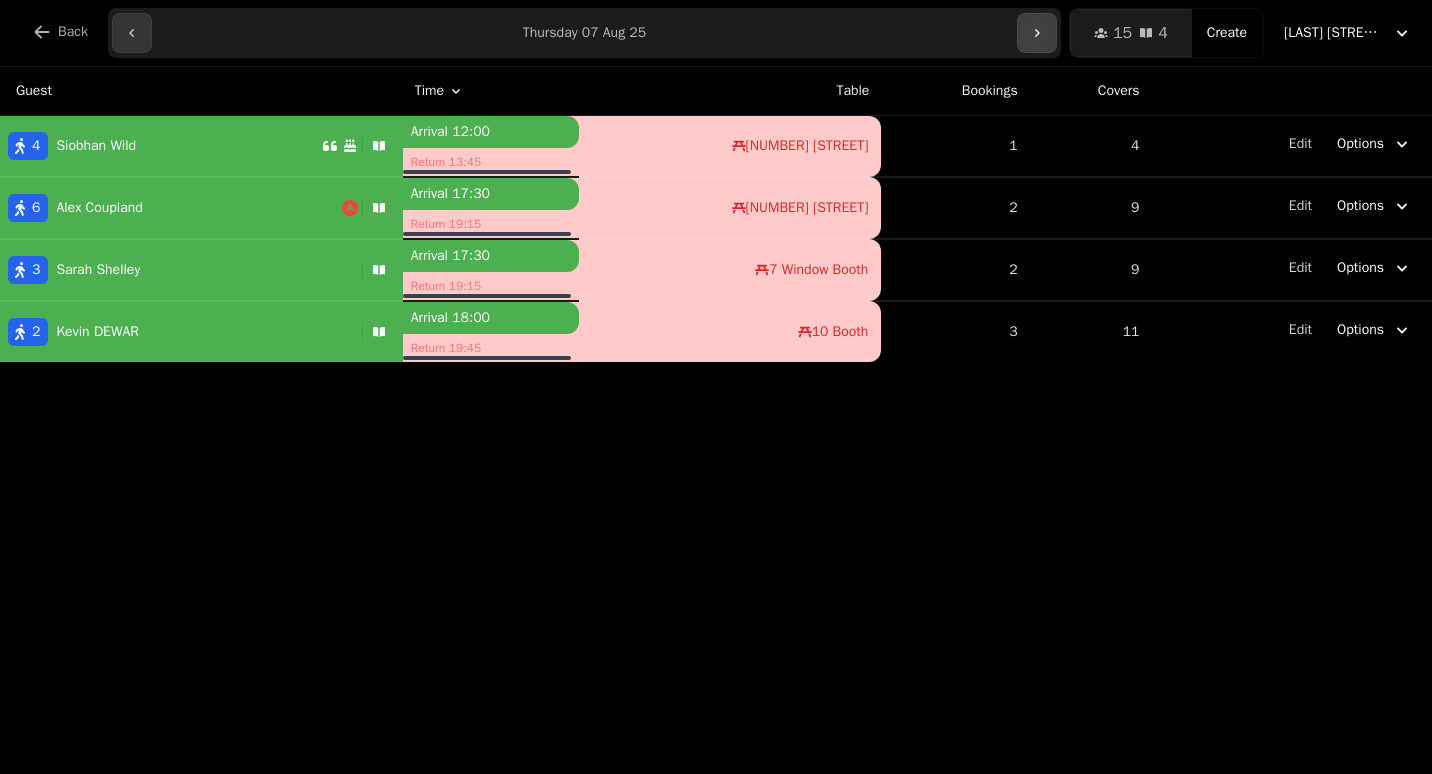 click at bounding box center (1037, 33) 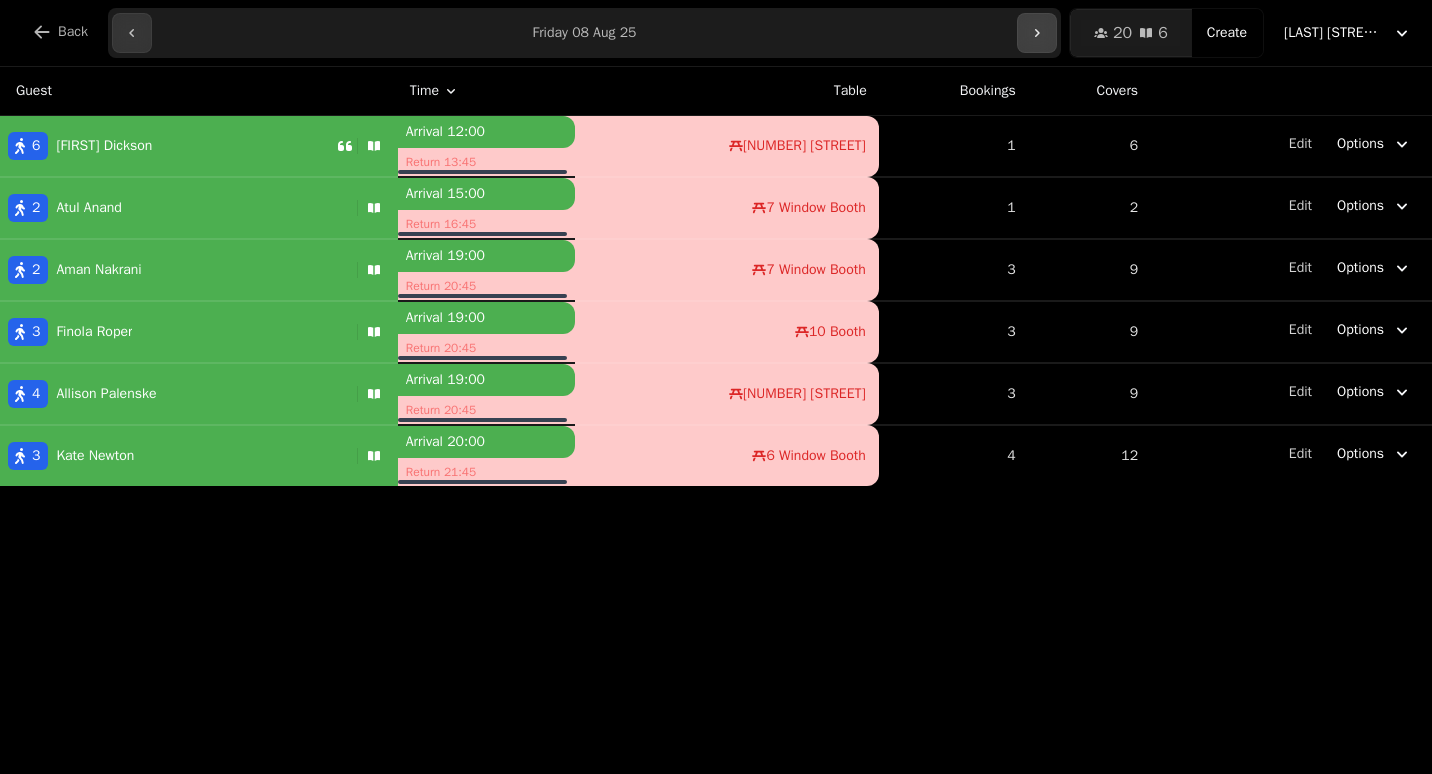 click at bounding box center (1037, 33) 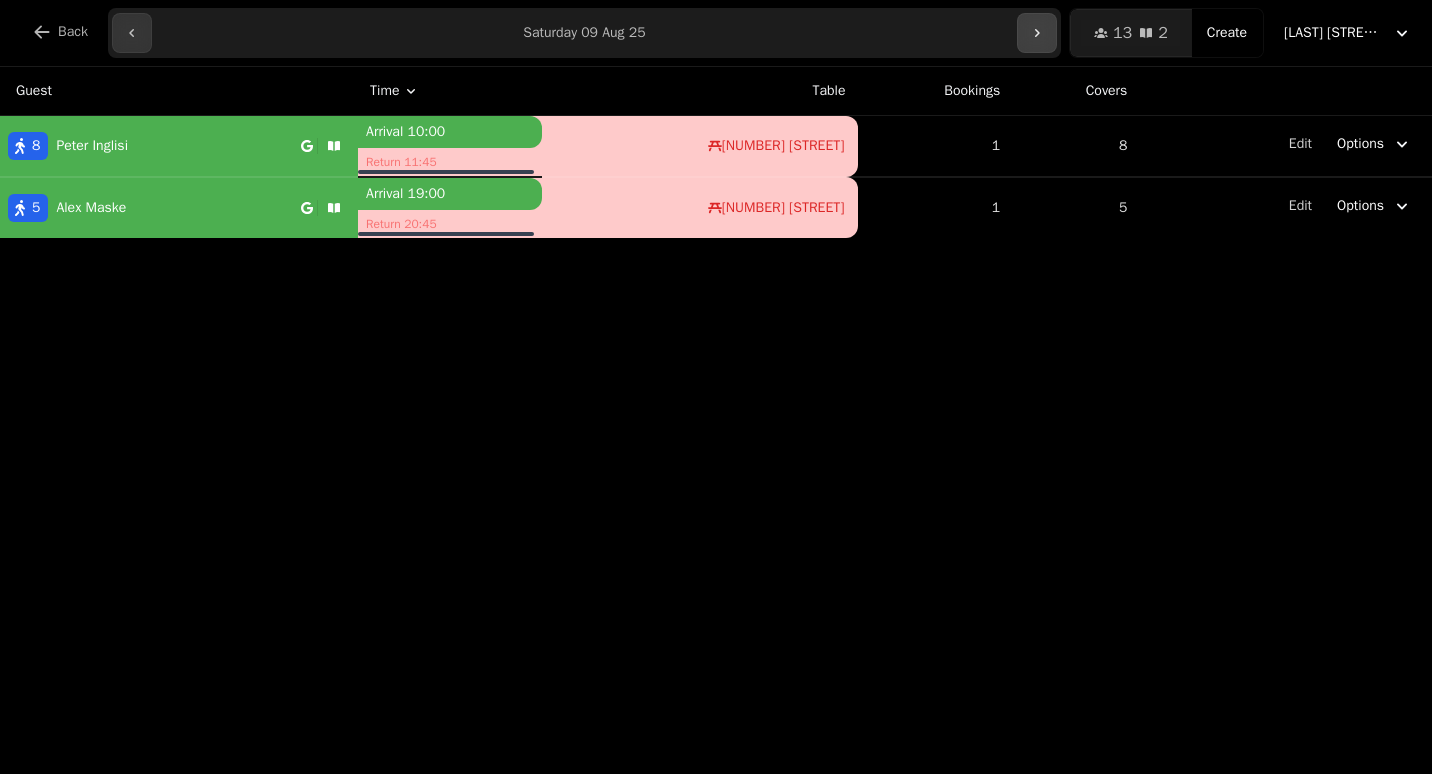 click at bounding box center (1037, 33) 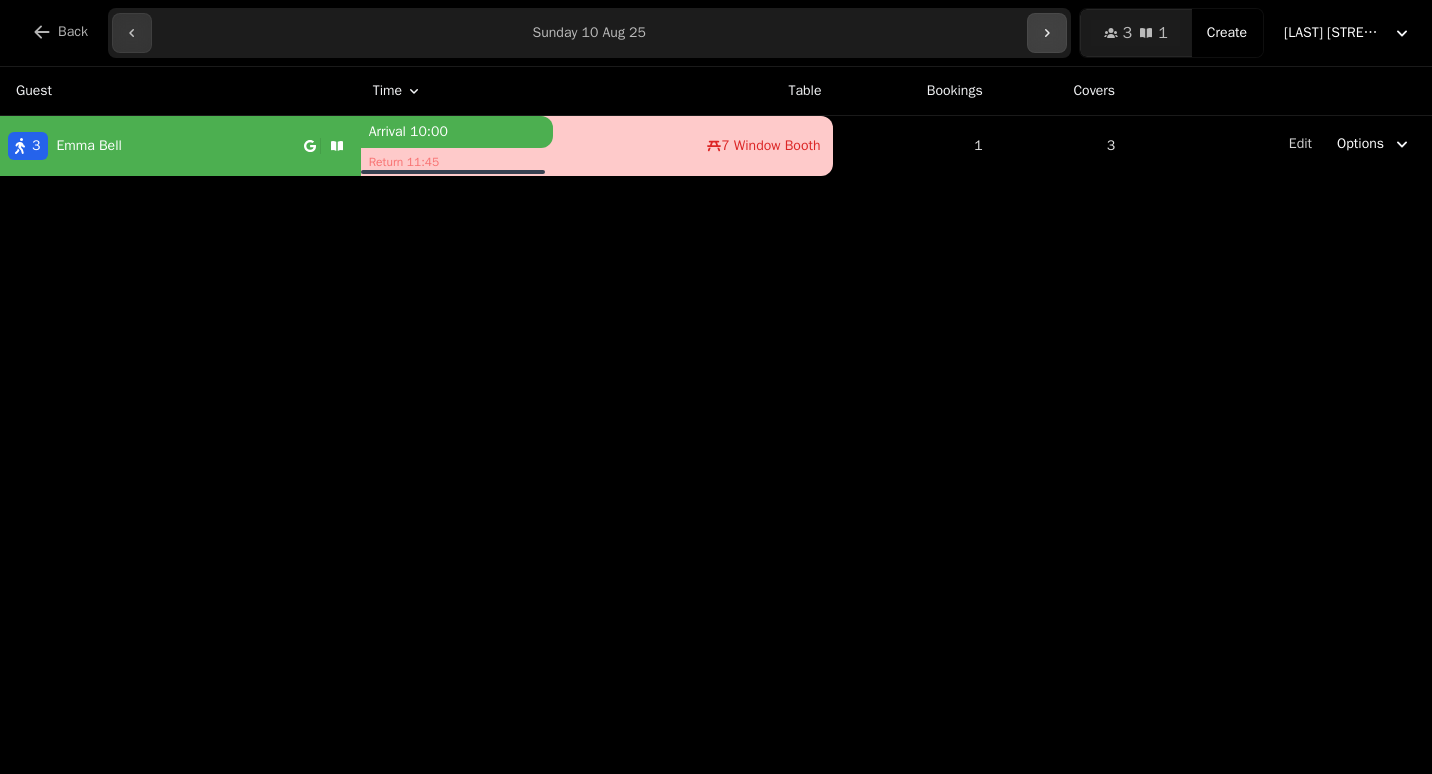 click at bounding box center (1047, 33) 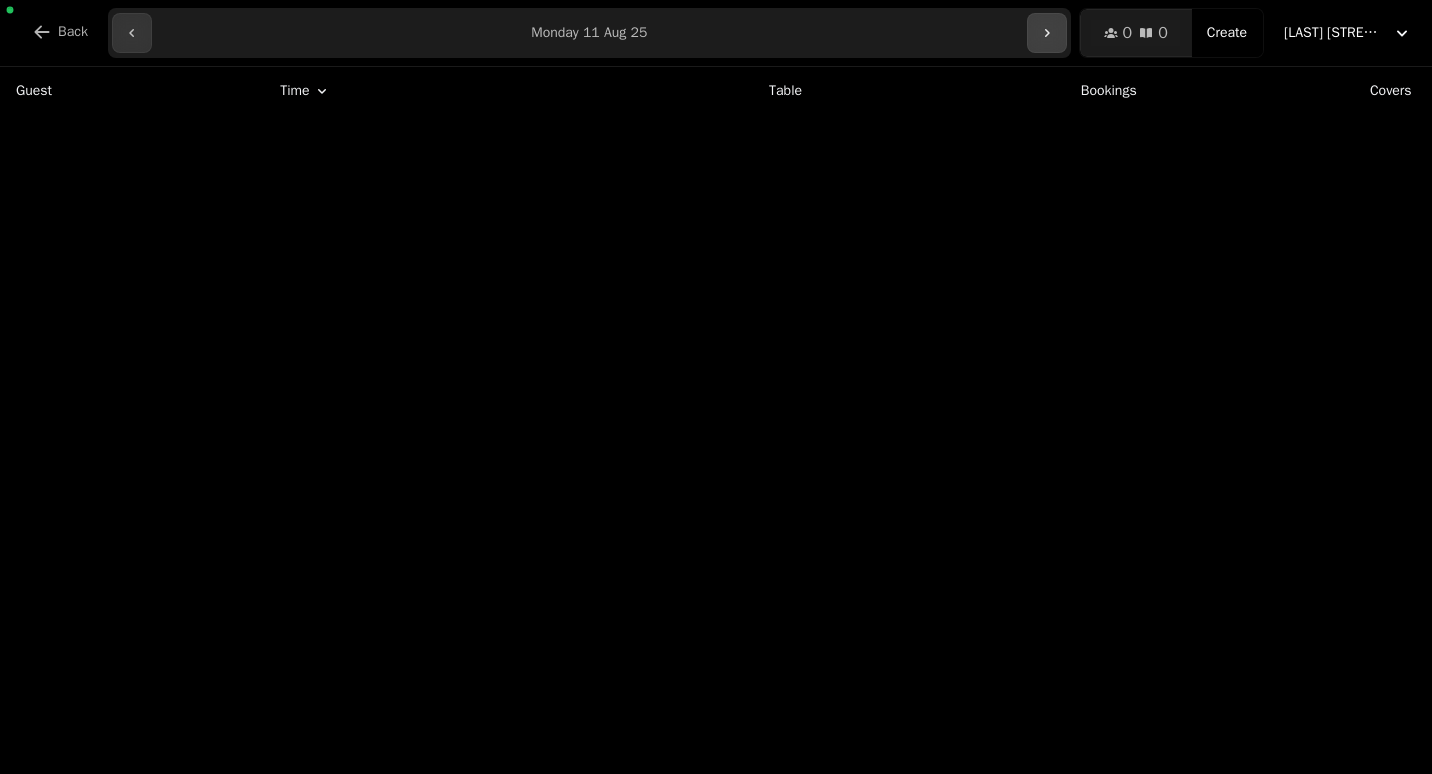 click at bounding box center (1047, 33) 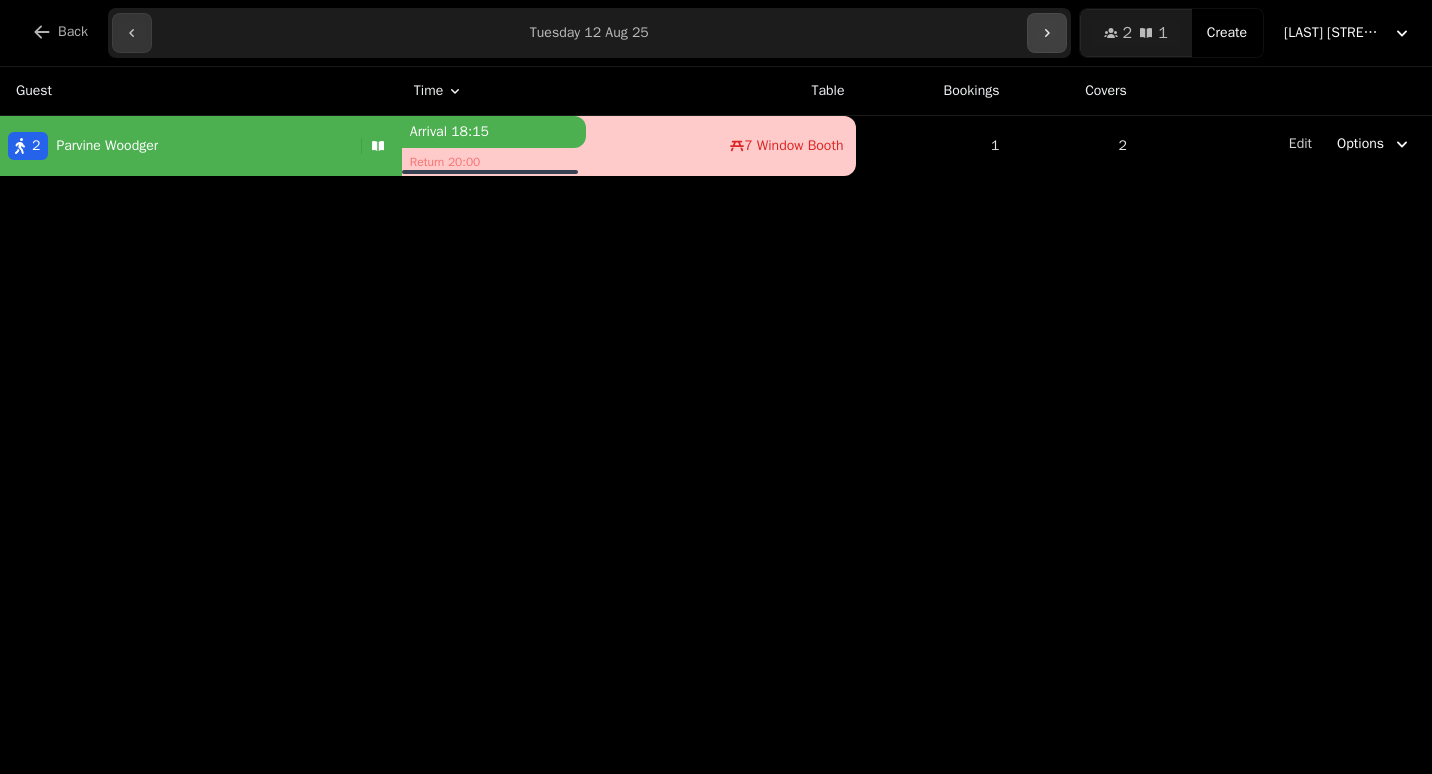 click at bounding box center [1047, 33] 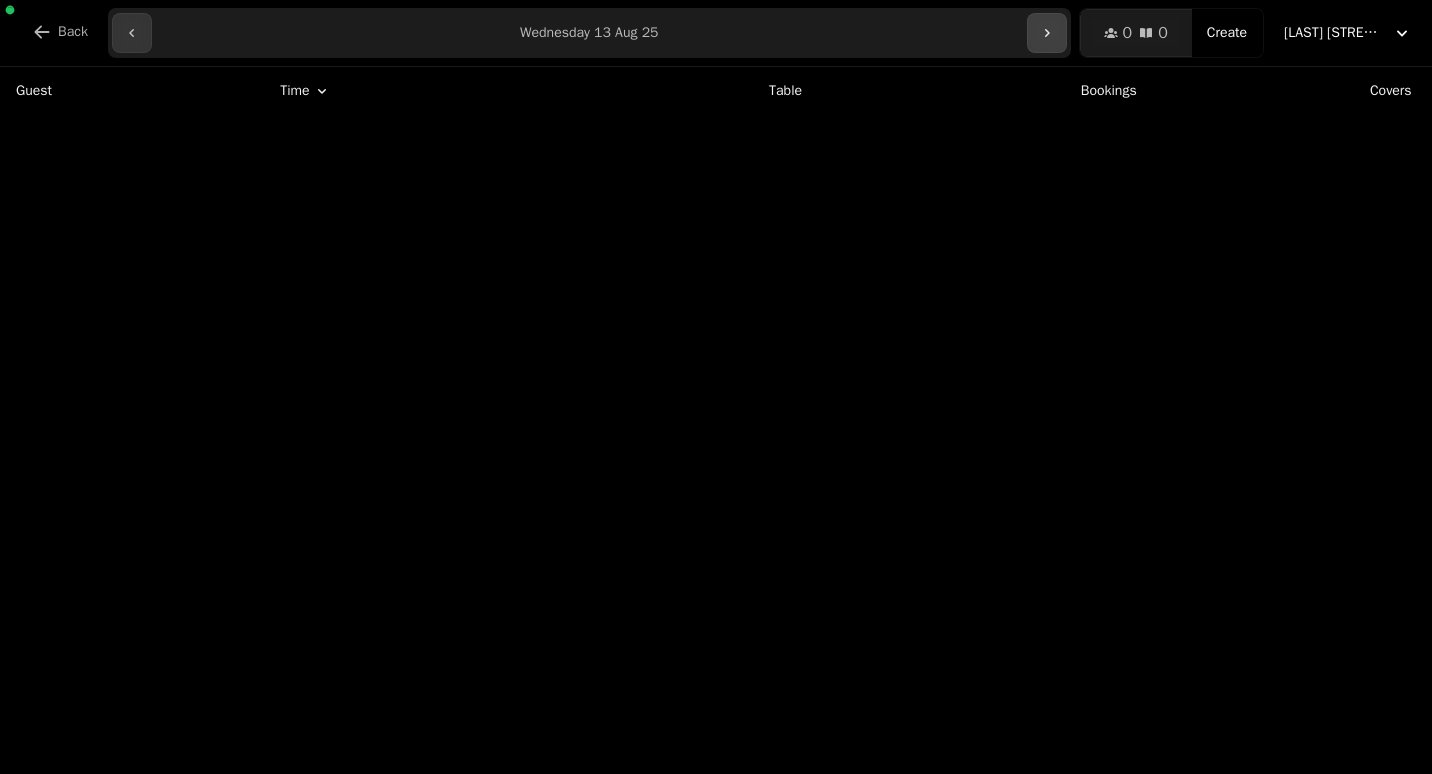 click at bounding box center [1047, 33] 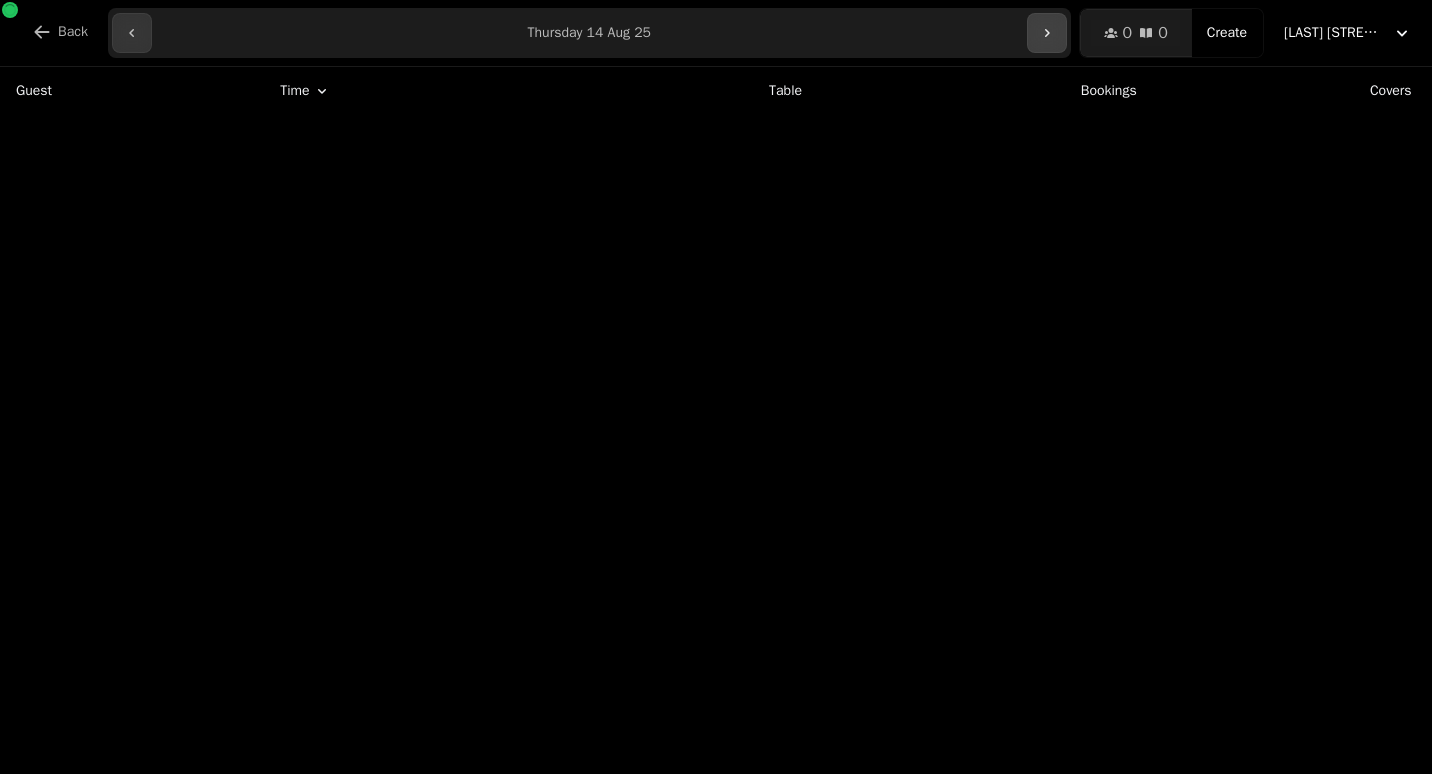 click at bounding box center [1047, 33] 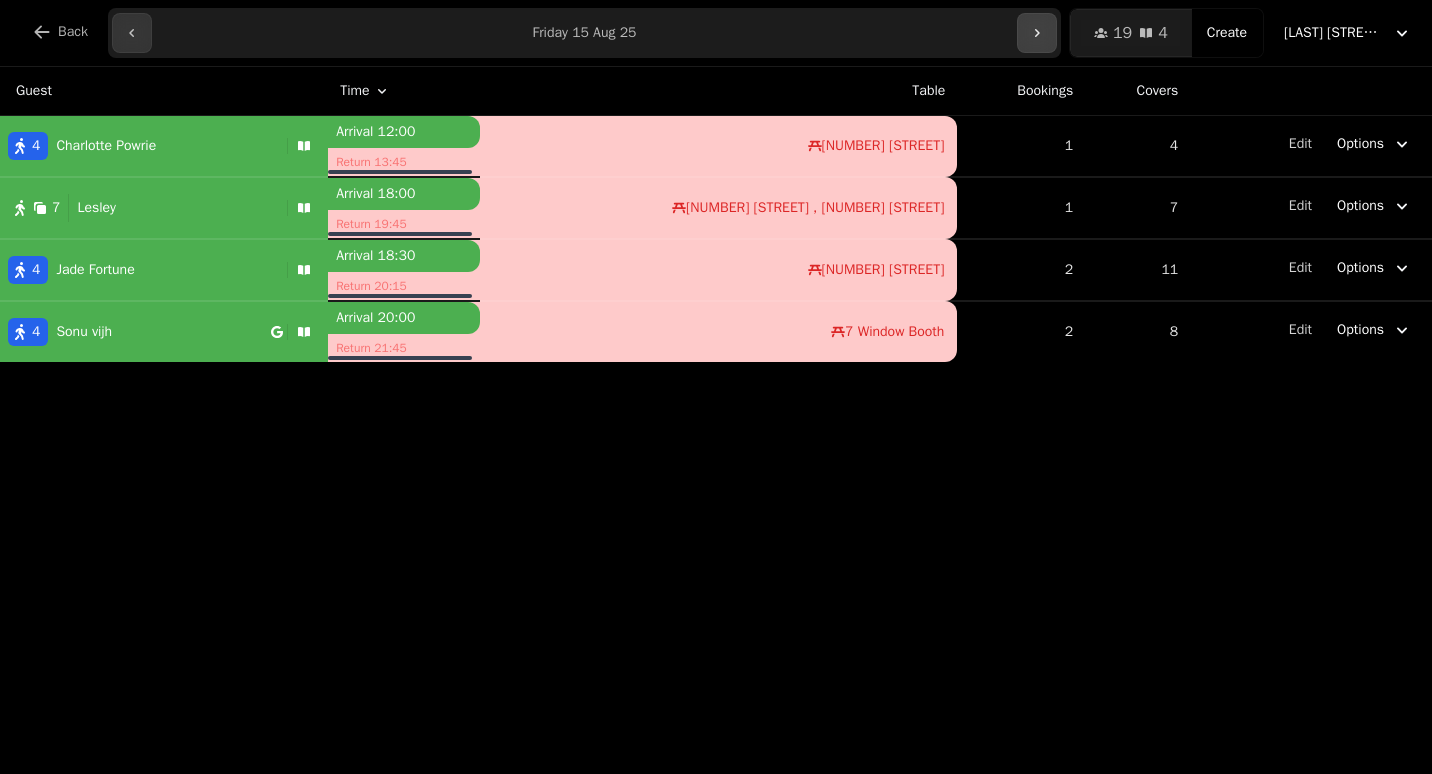 click at bounding box center [1037, 33] 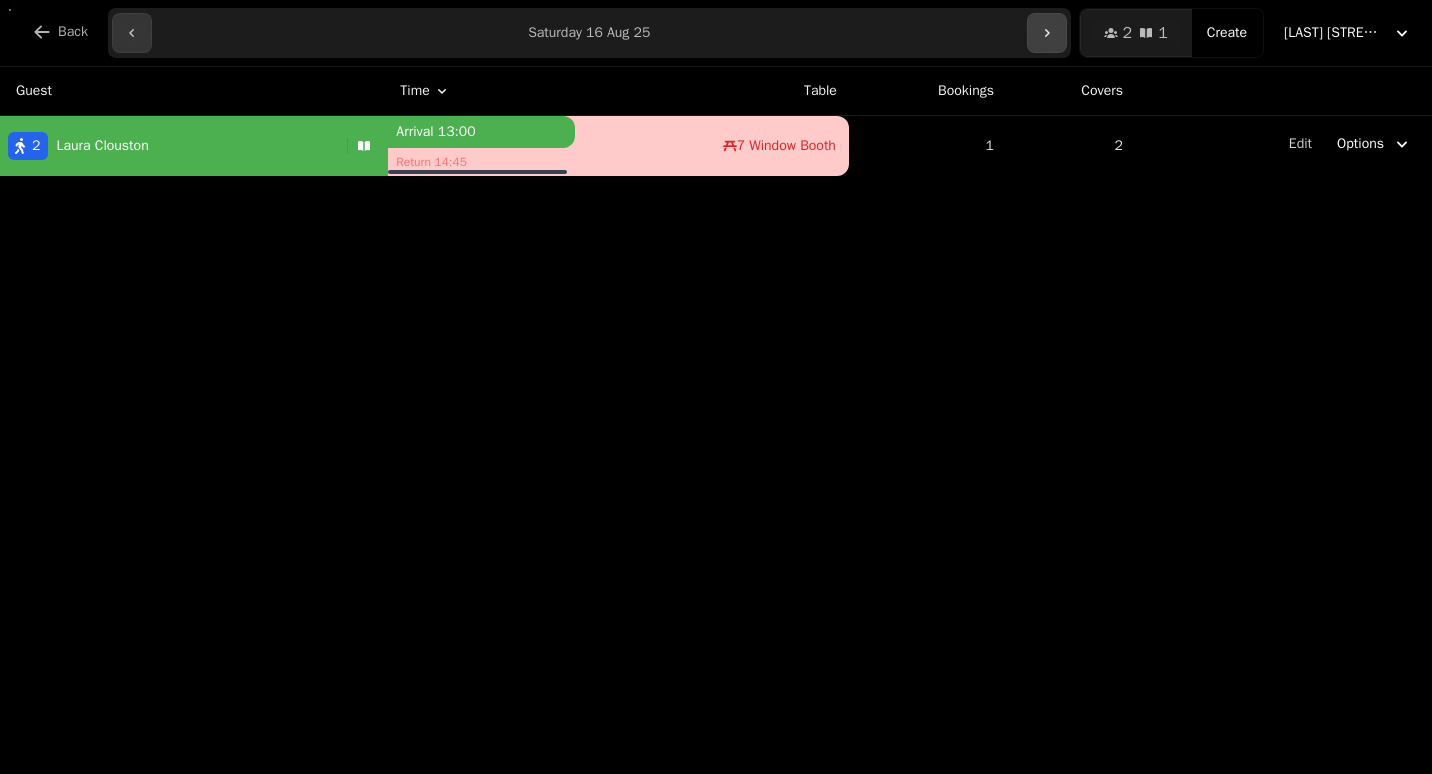 click at bounding box center (1047, 33) 